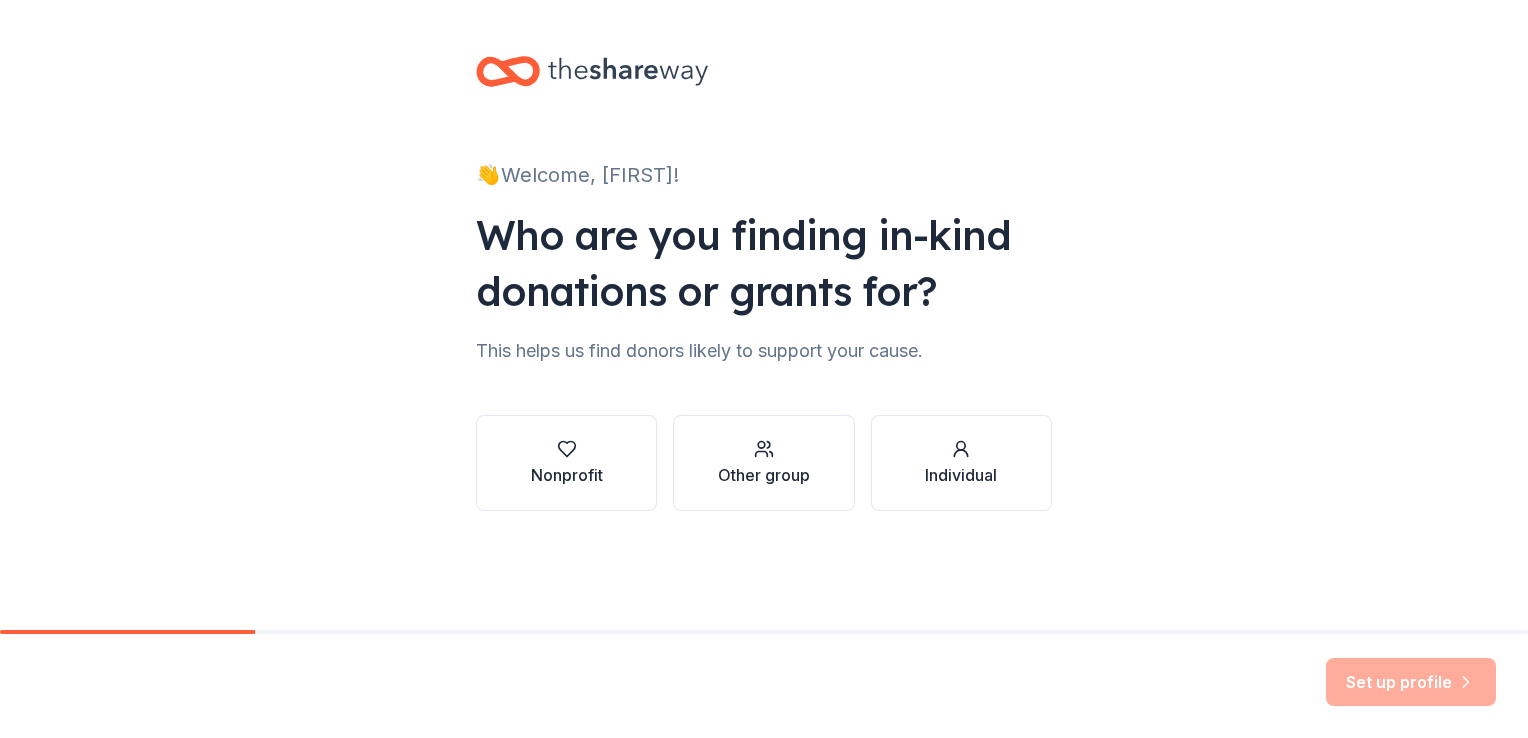 scroll, scrollTop: 0, scrollLeft: 0, axis: both 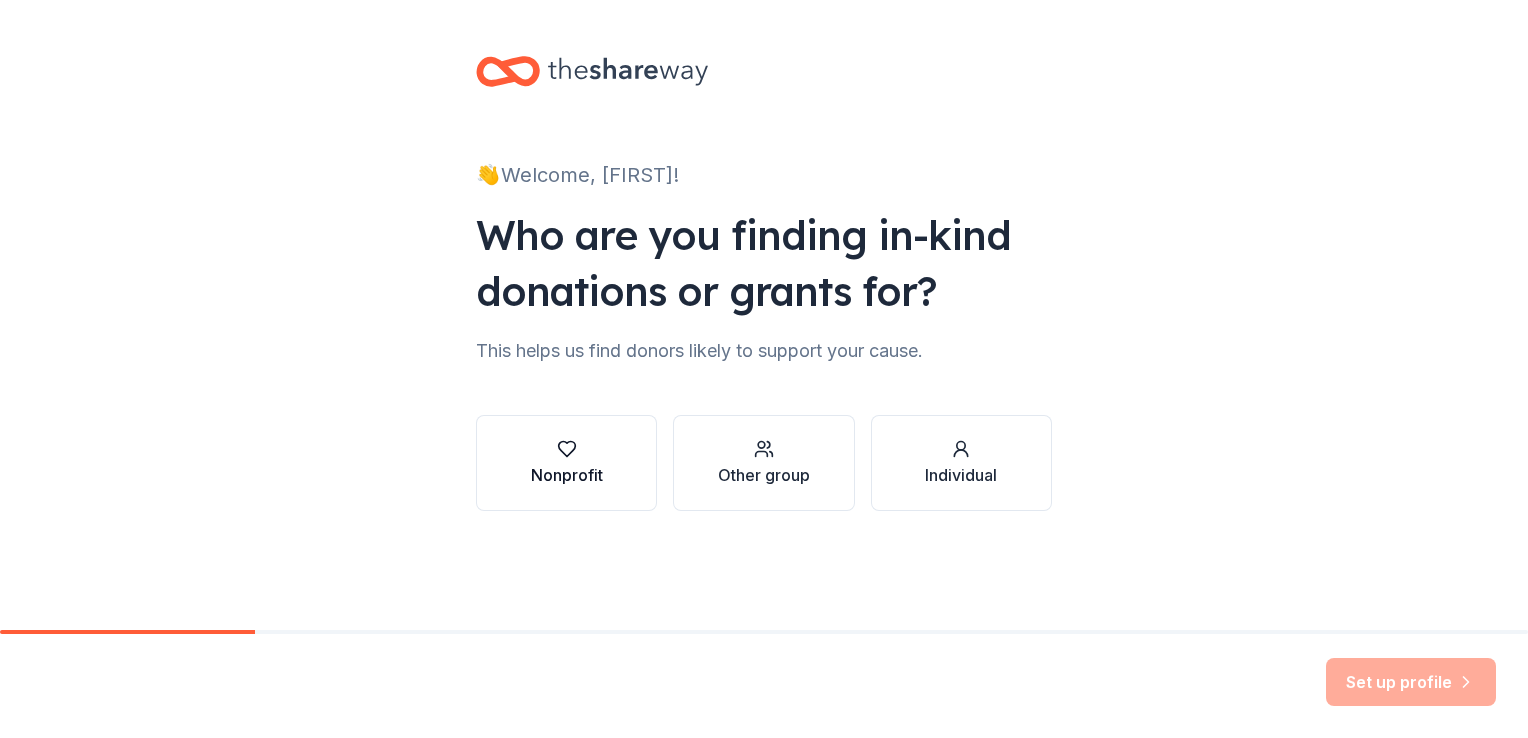 click on "Nonprofit" at bounding box center (567, 475) 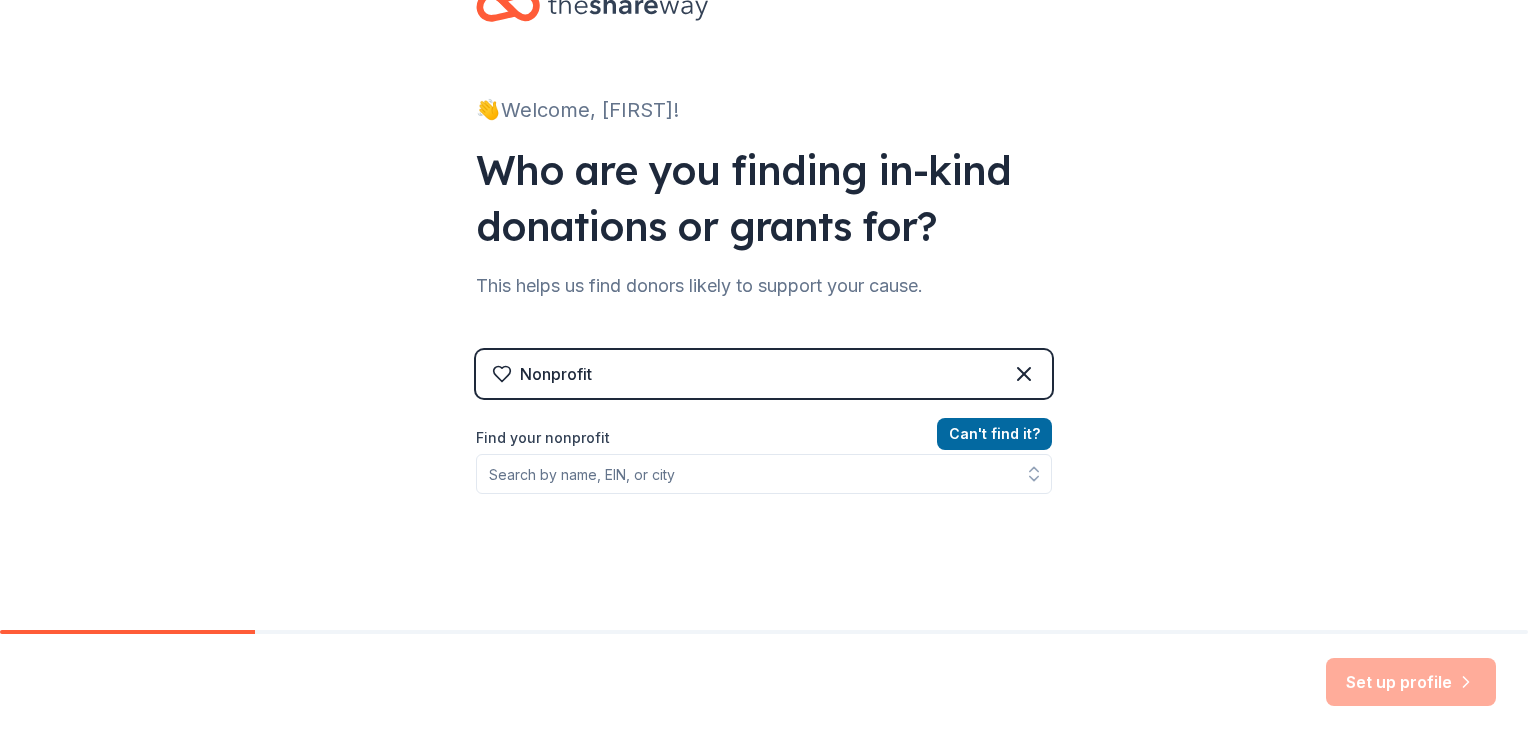 scroll, scrollTop: 100, scrollLeft: 0, axis: vertical 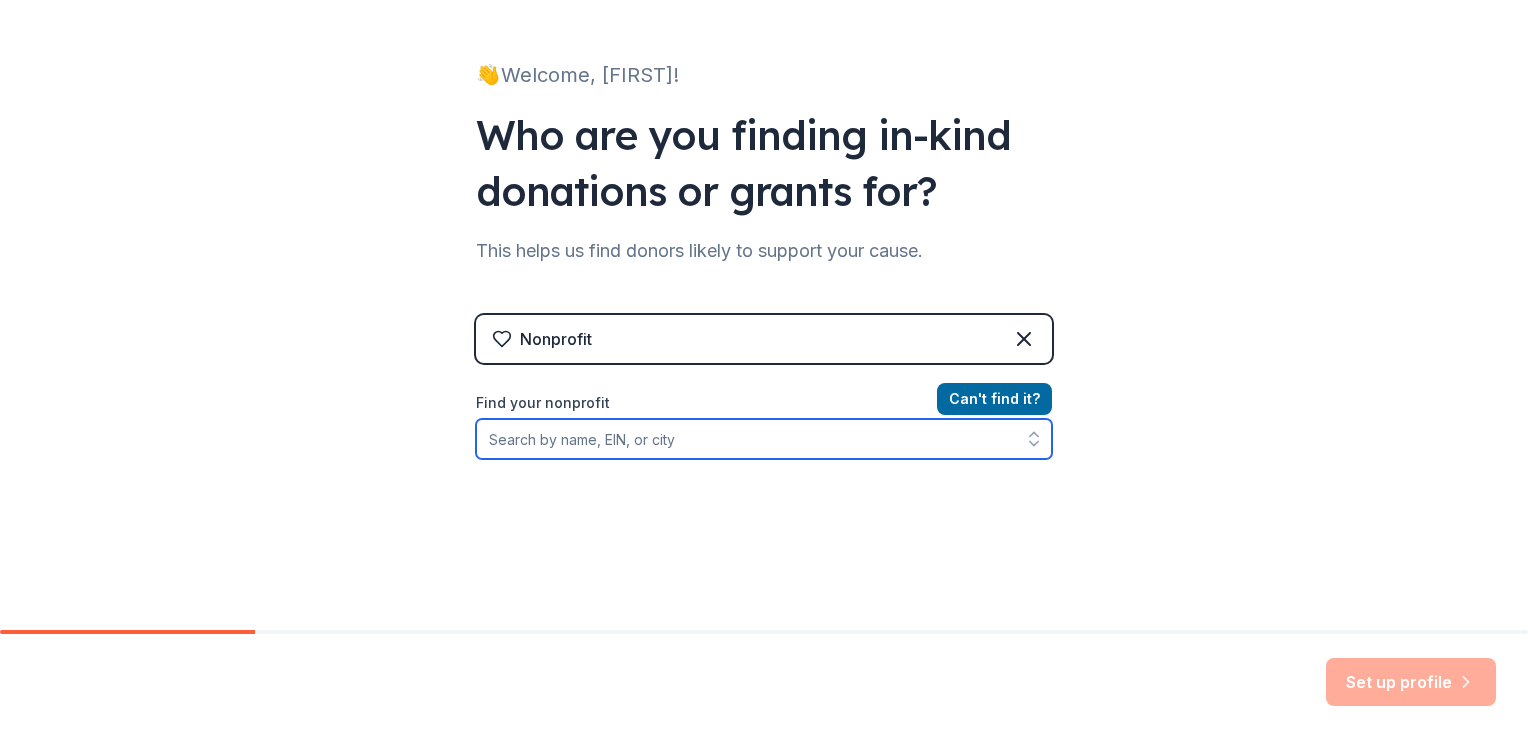 click on "Find your nonprofit" at bounding box center (764, 439) 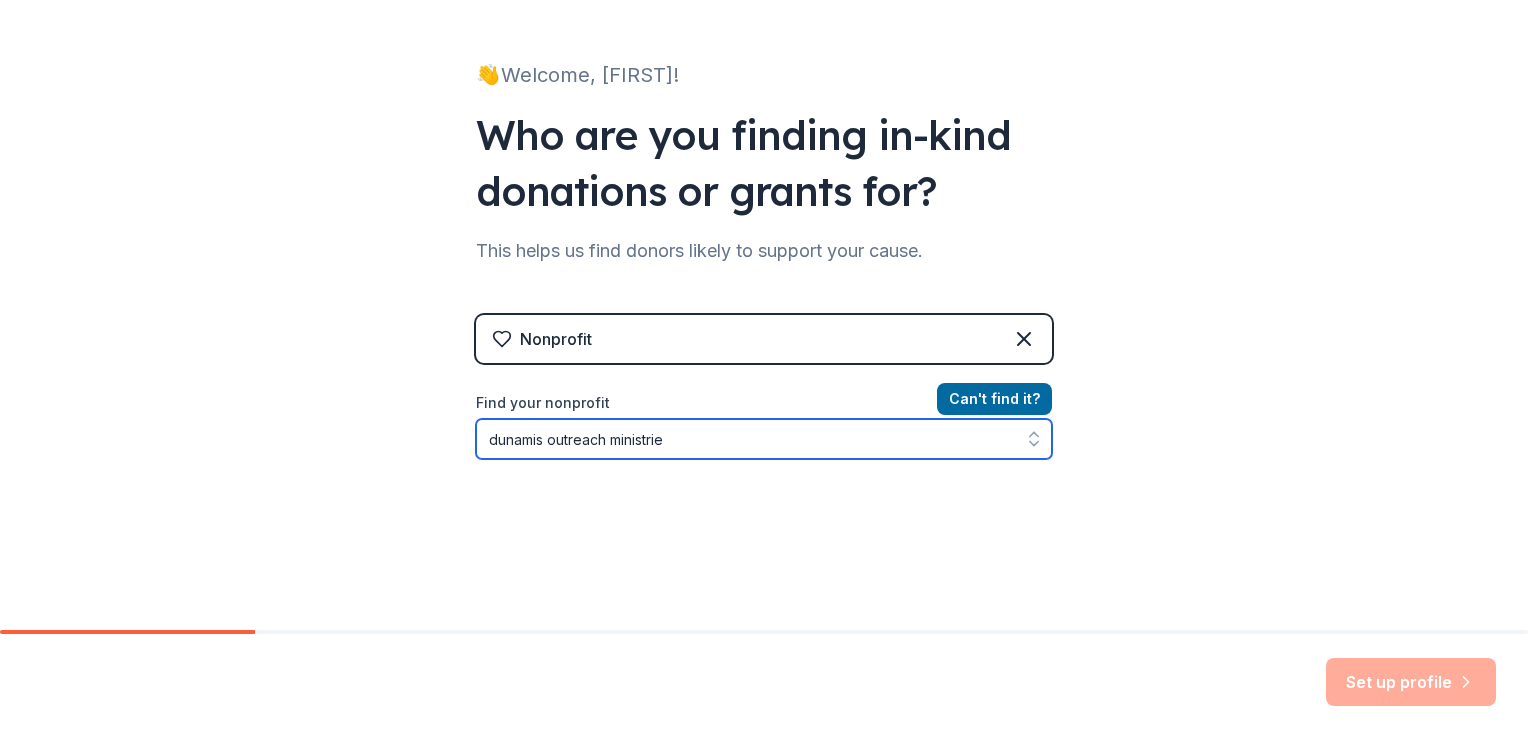 type on "dunamis outreach ministries" 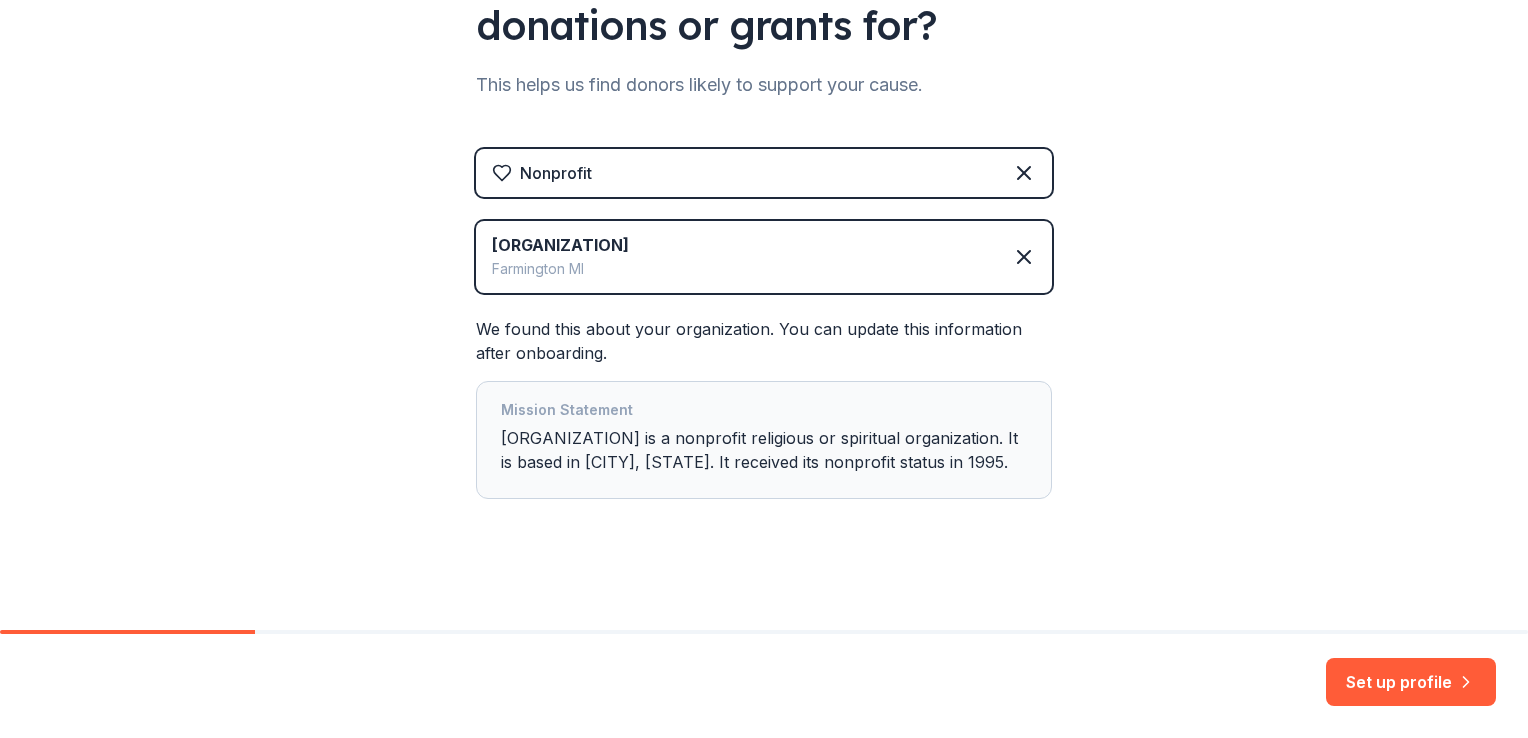 scroll, scrollTop: 294, scrollLeft: 0, axis: vertical 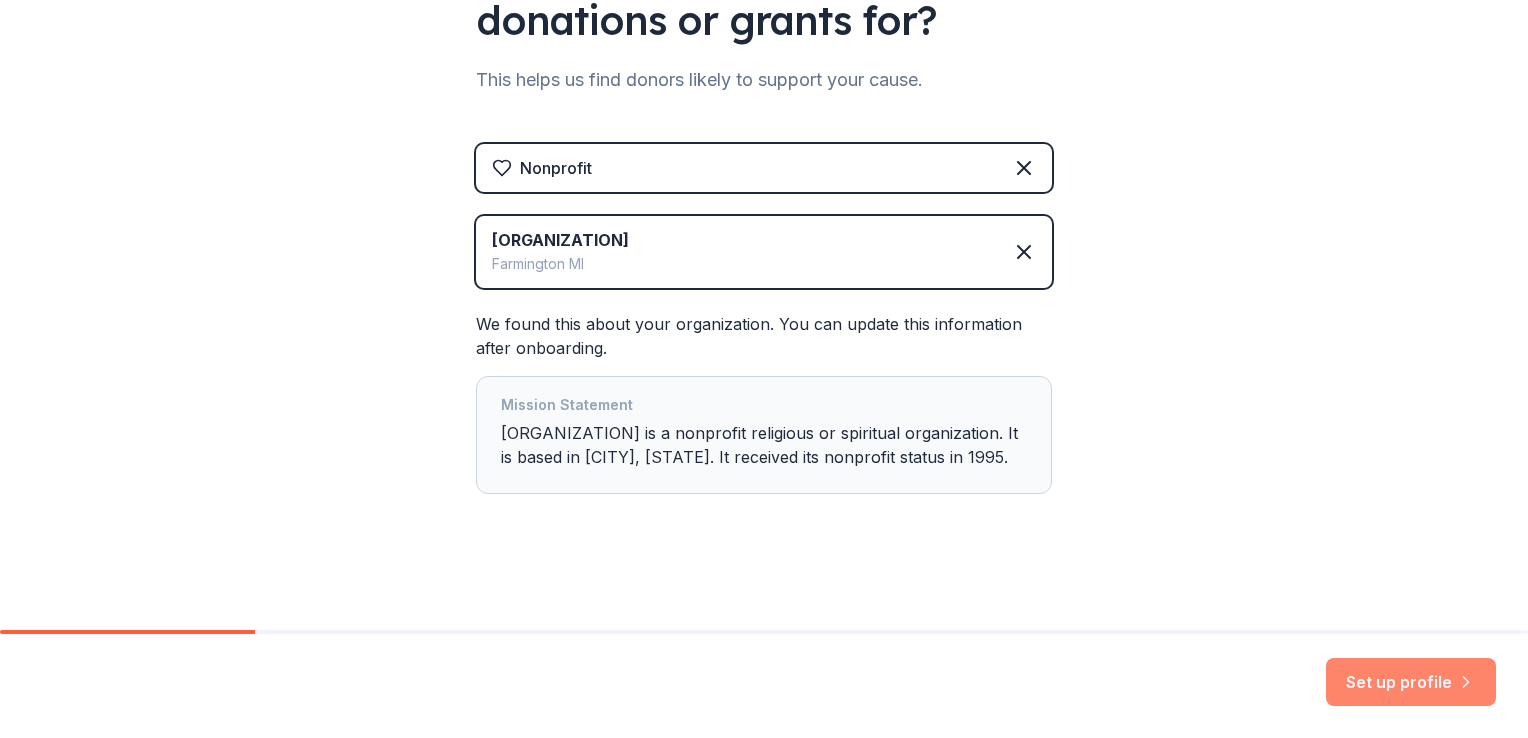 click on "Set up profile" at bounding box center [1411, 682] 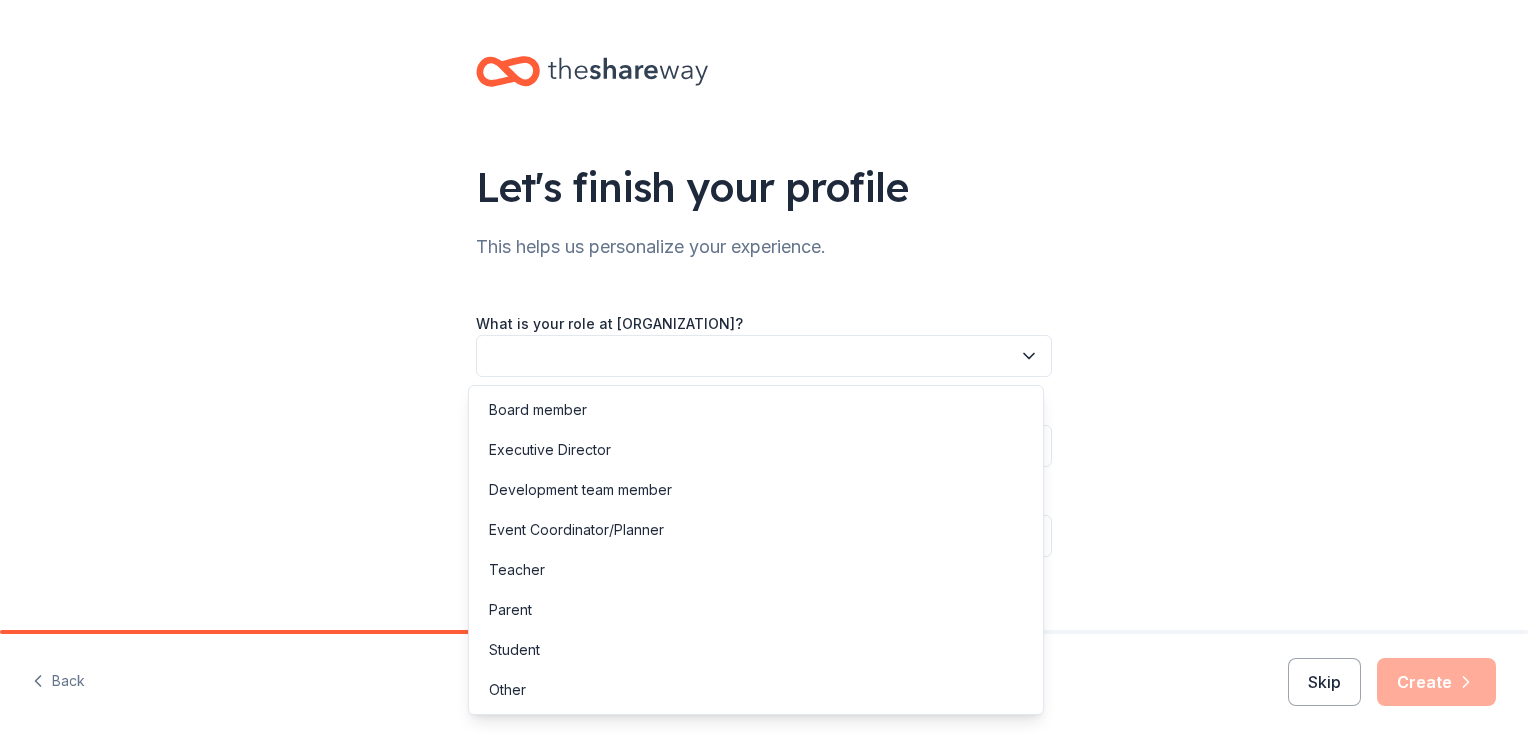 click 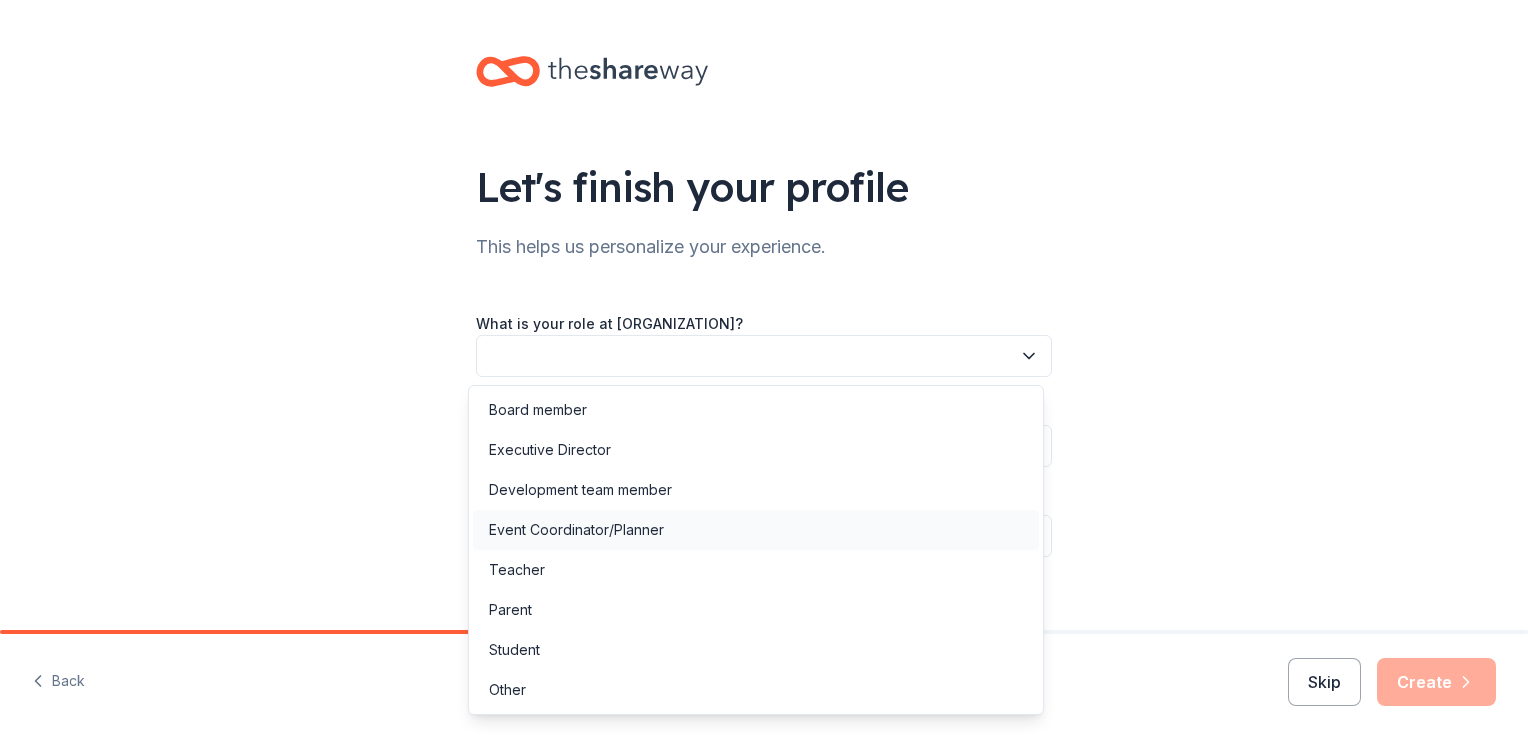 click on "Event Coordinator/Planner" at bounding box center (576, 530) 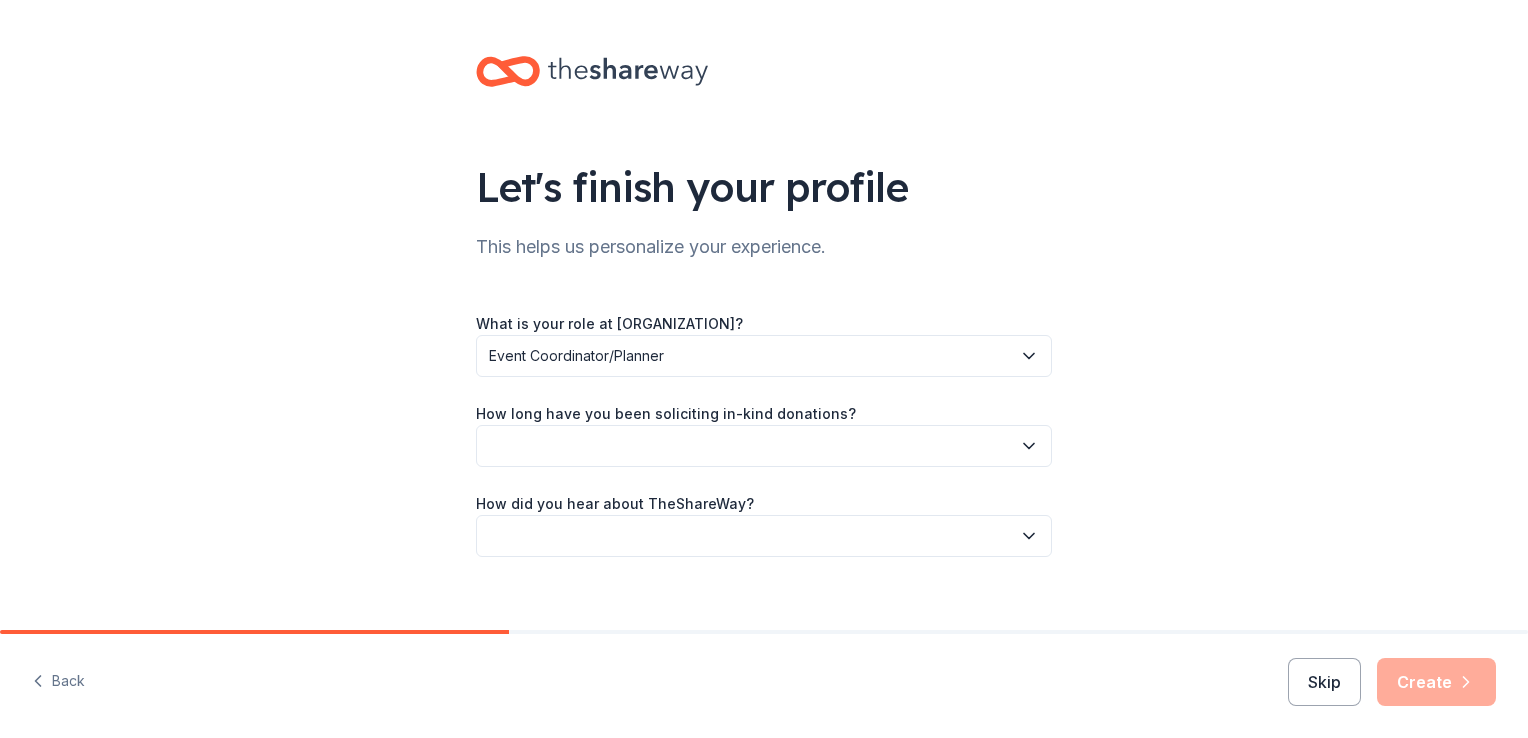 click 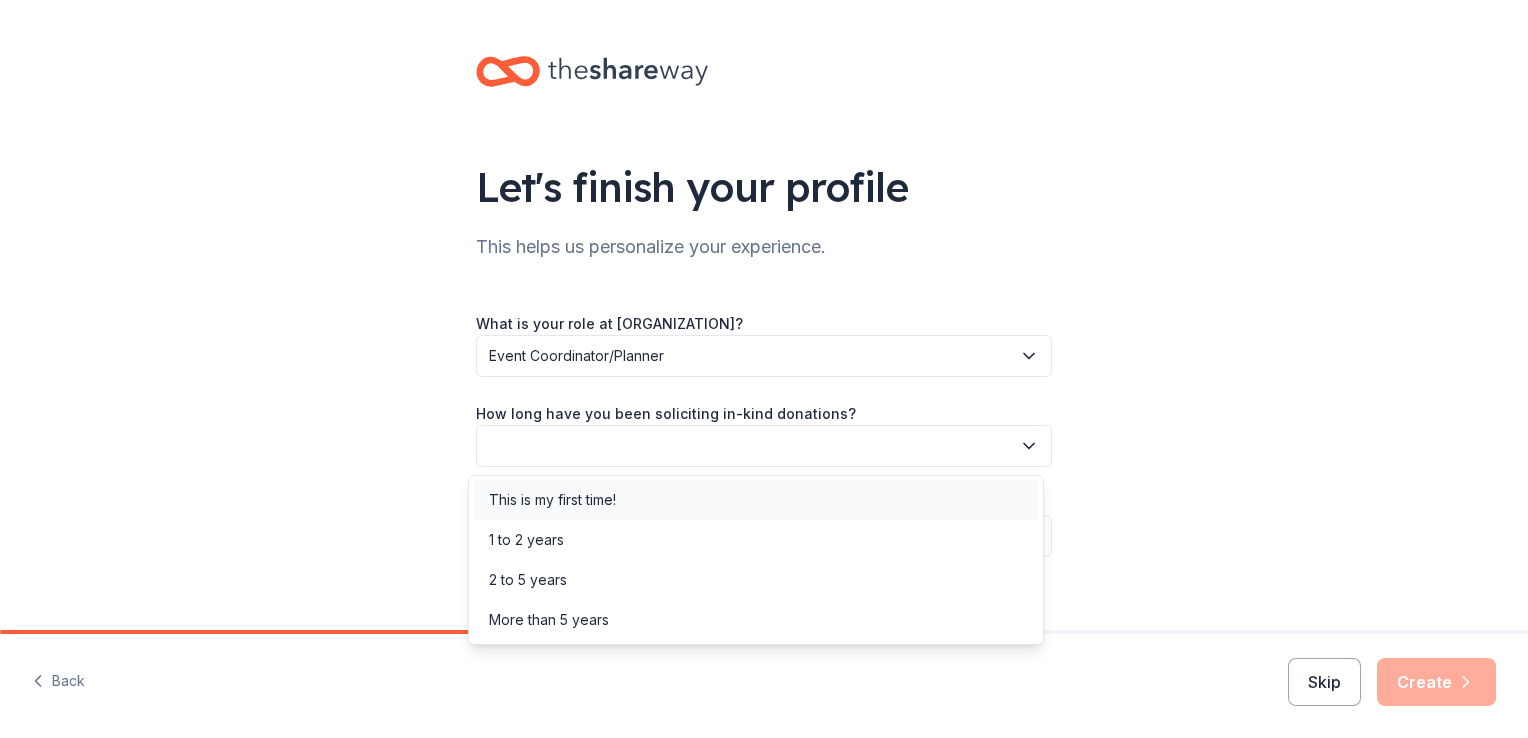 click on "This is my first time!" at bounding box center [552, 500] 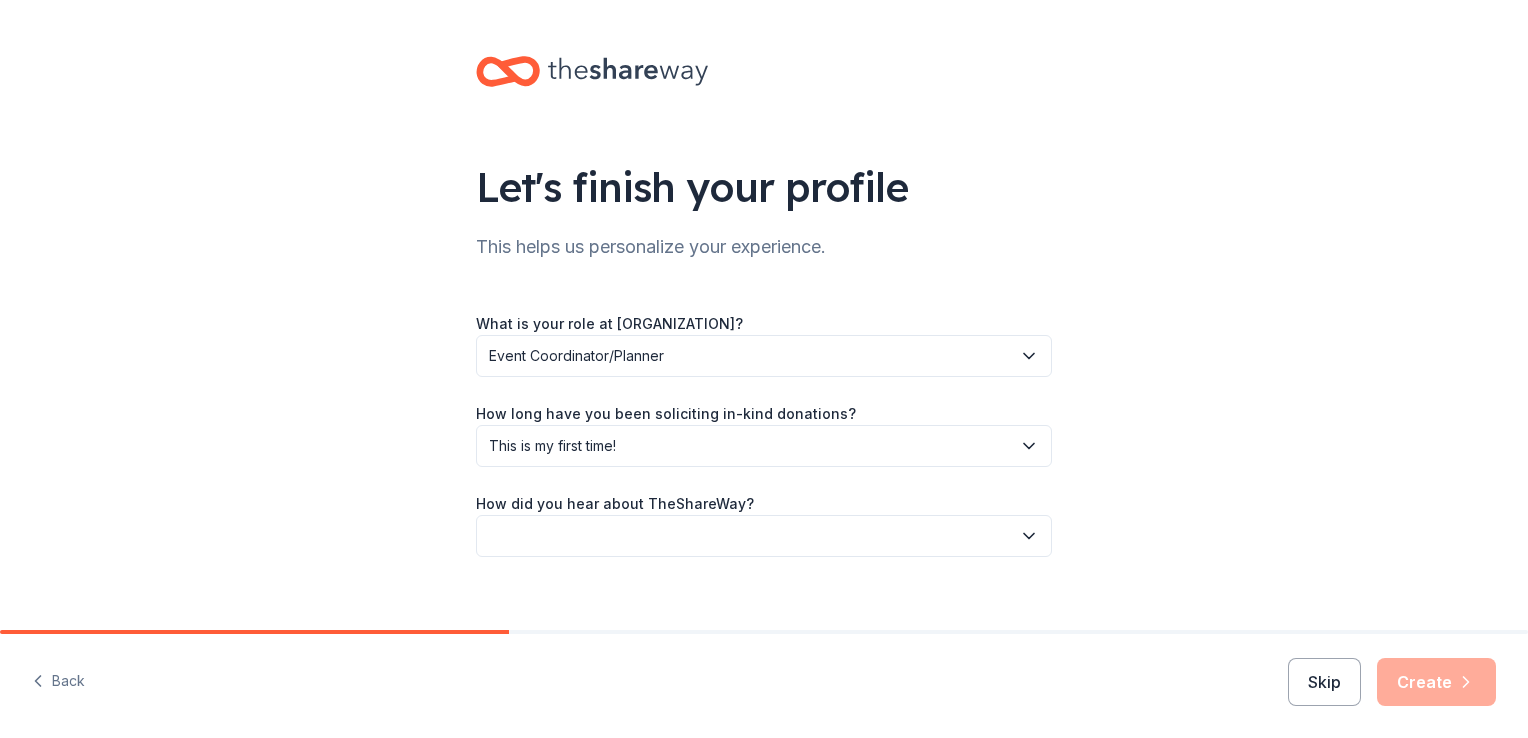 click 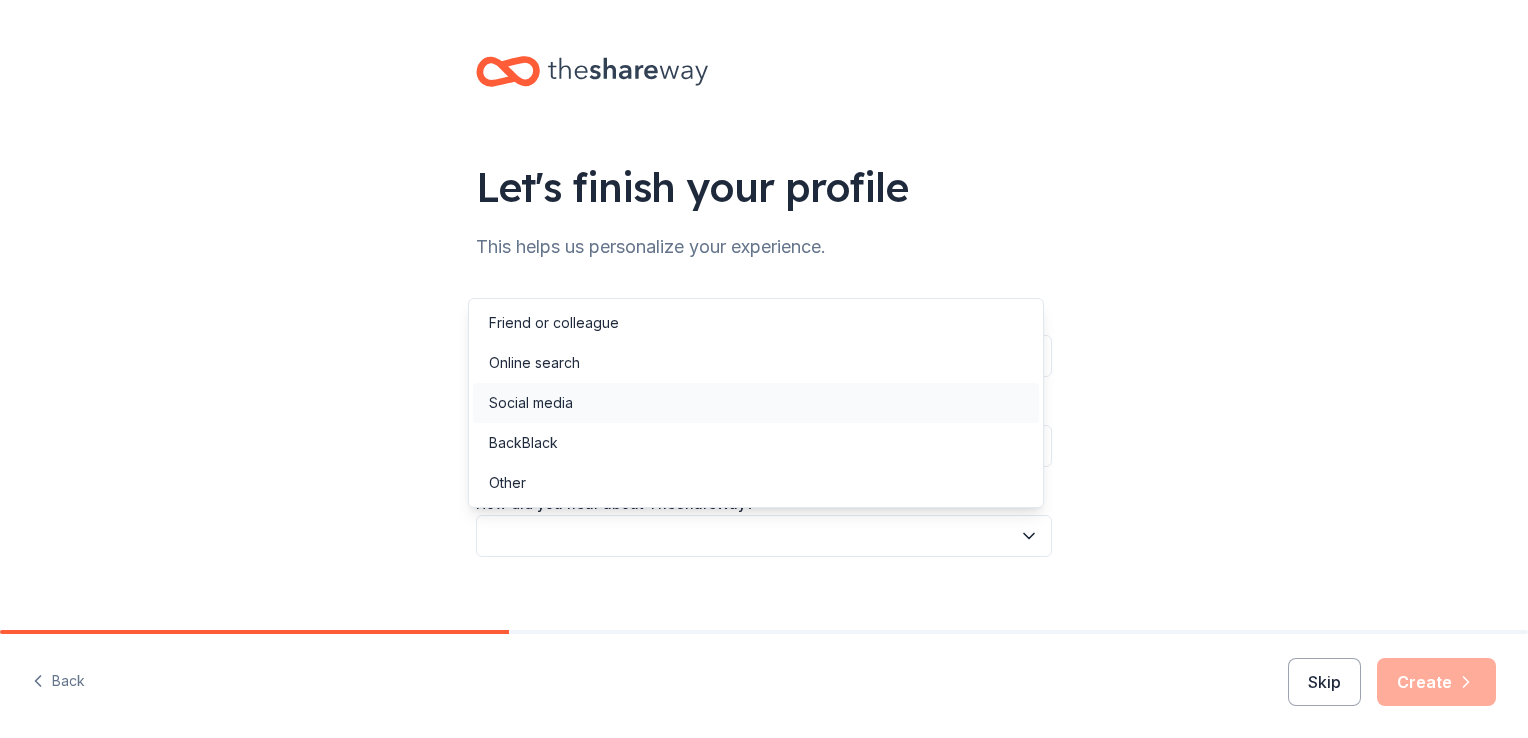 click on "Social media" at bounding box center [531, 403] 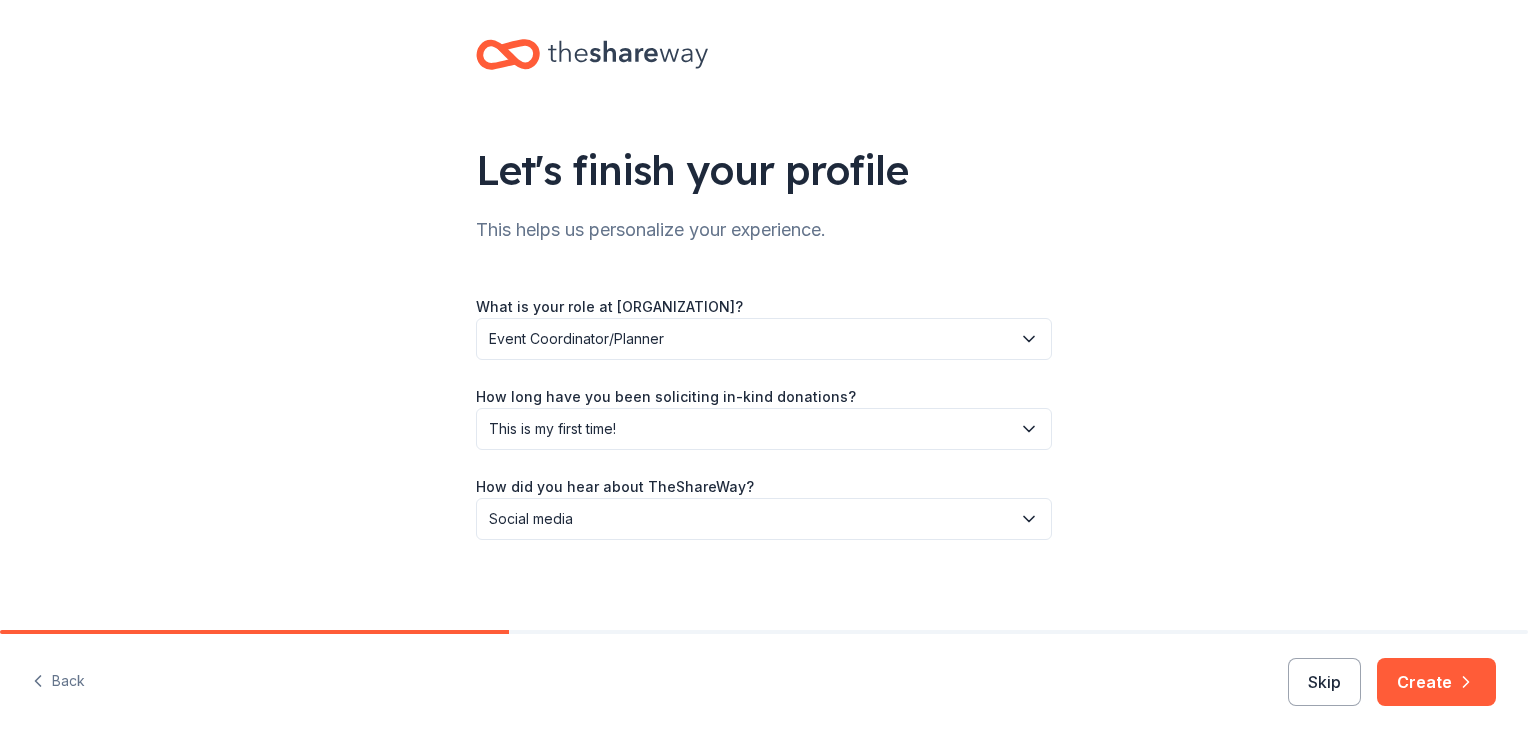 scroll, scrollTop: 22, scrollLeft: 0, axis: vertical 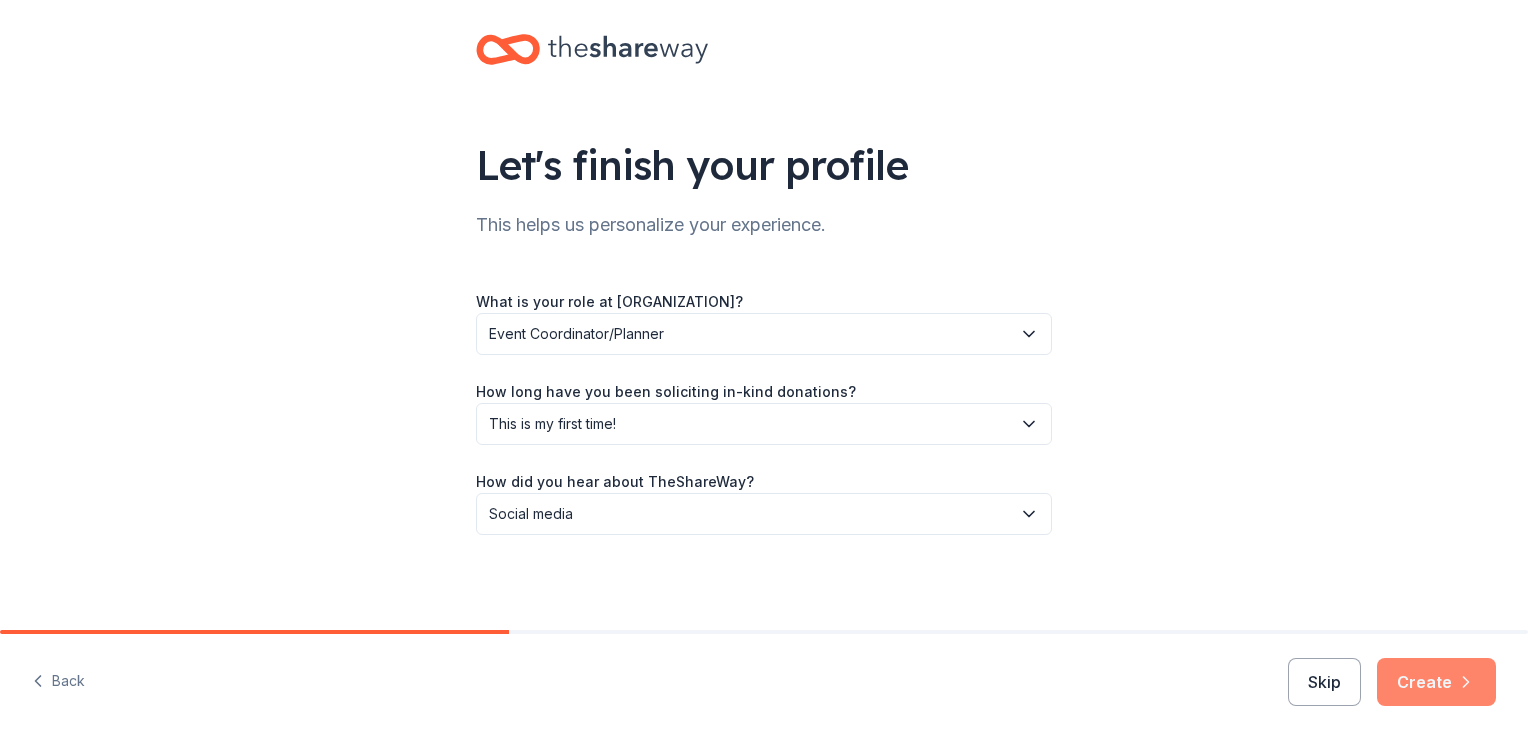 click on "Create" at bounding box center [1436, 682] 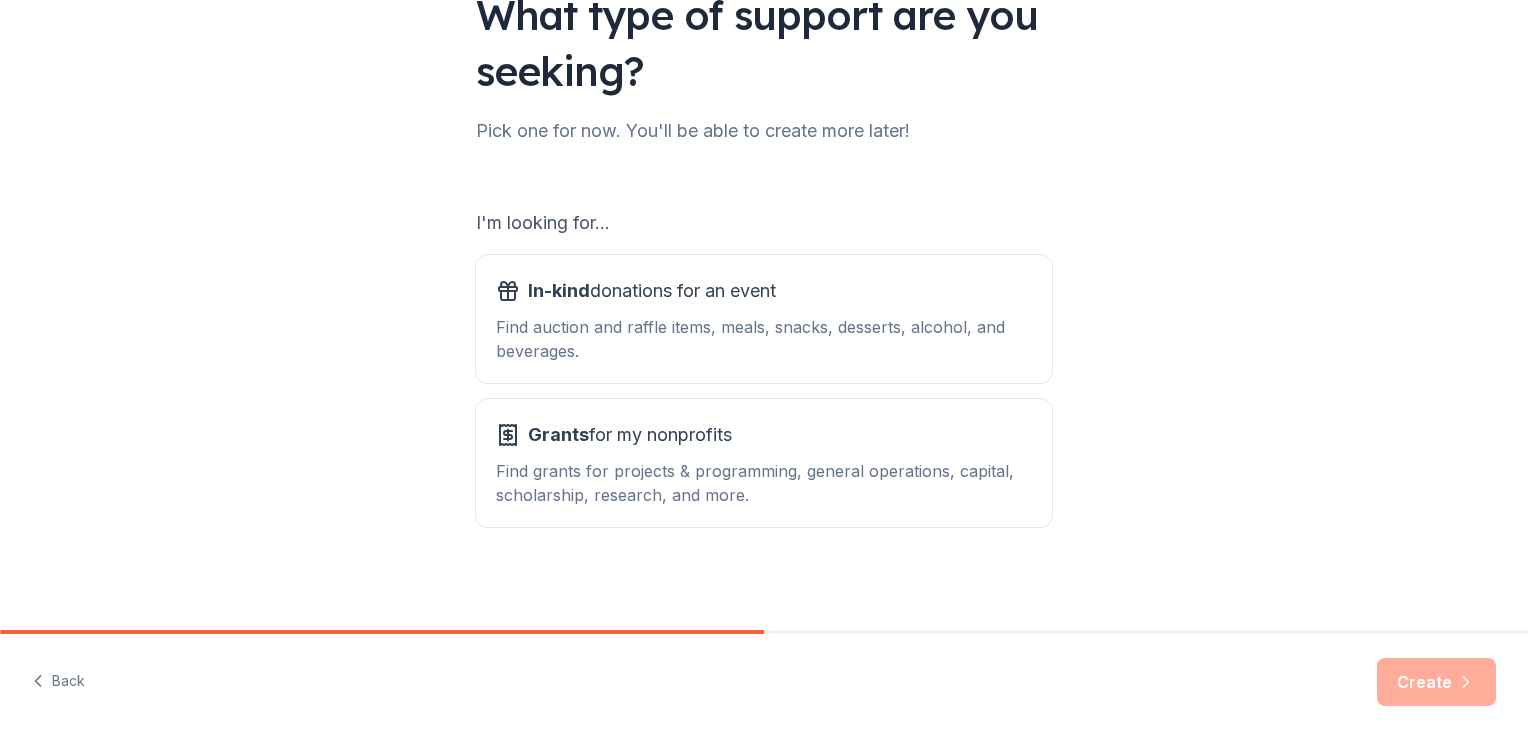 scroll, scrollTop: 176, scrollLeft: 0, axis: vertical 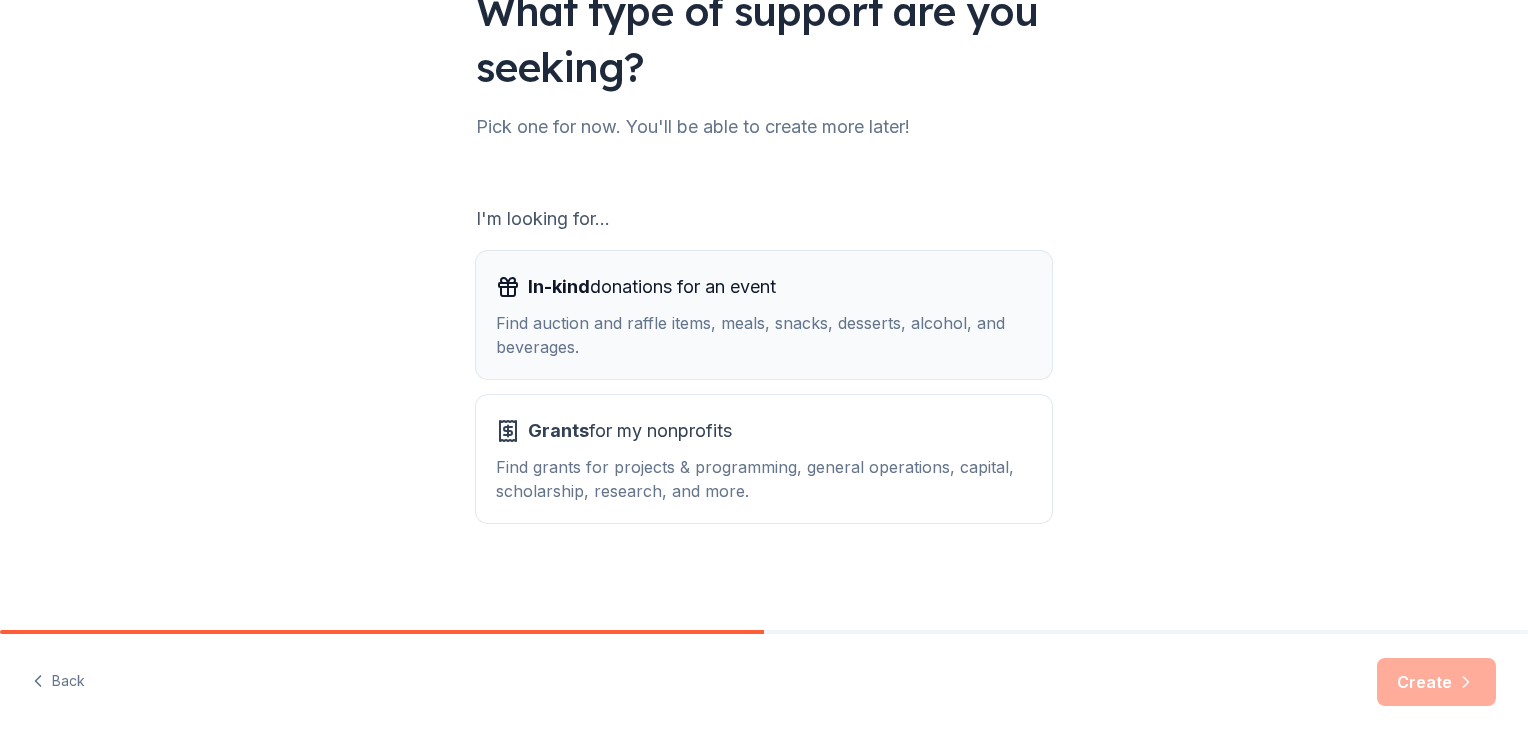 click on "Find auction and raffle items, meals, snacks, desserts, alcohol, and beverages." at bounding box center (764, 335) 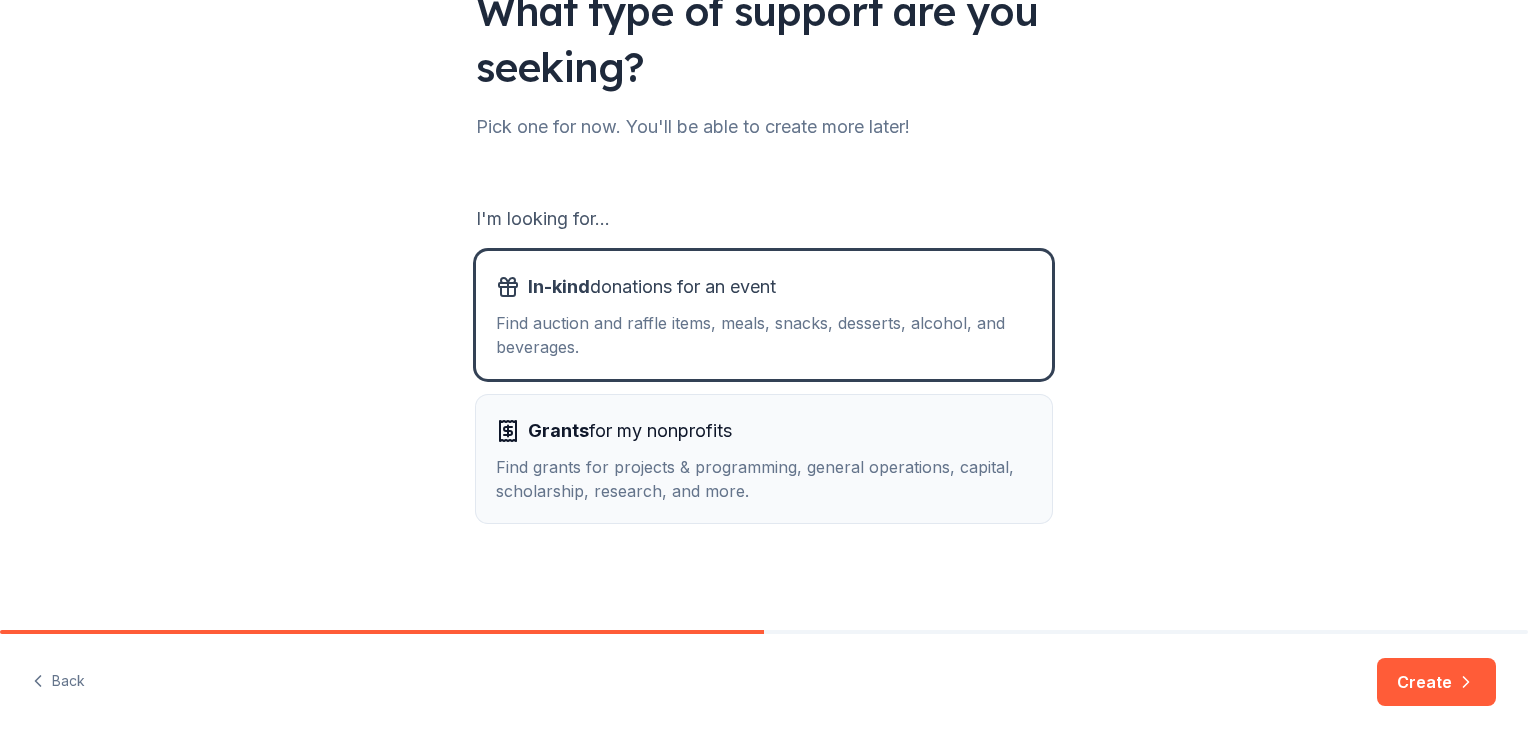 click on "Grants  for my nonprofits" at bounding box center (764, 431) 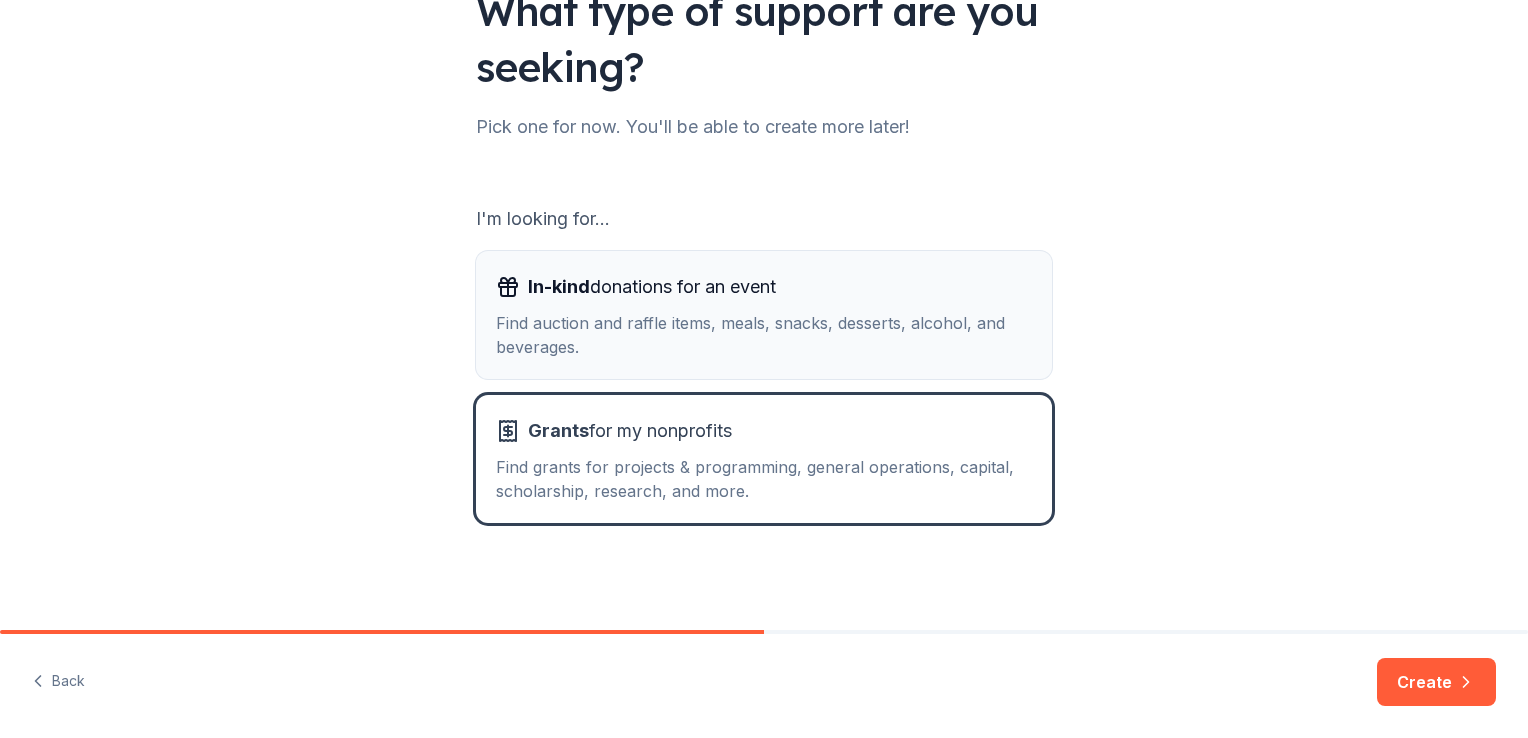 click on "Find auction and raffle items, meals, snacks, desserts, alcohol, and beverages." at bounding box center [764, 335] 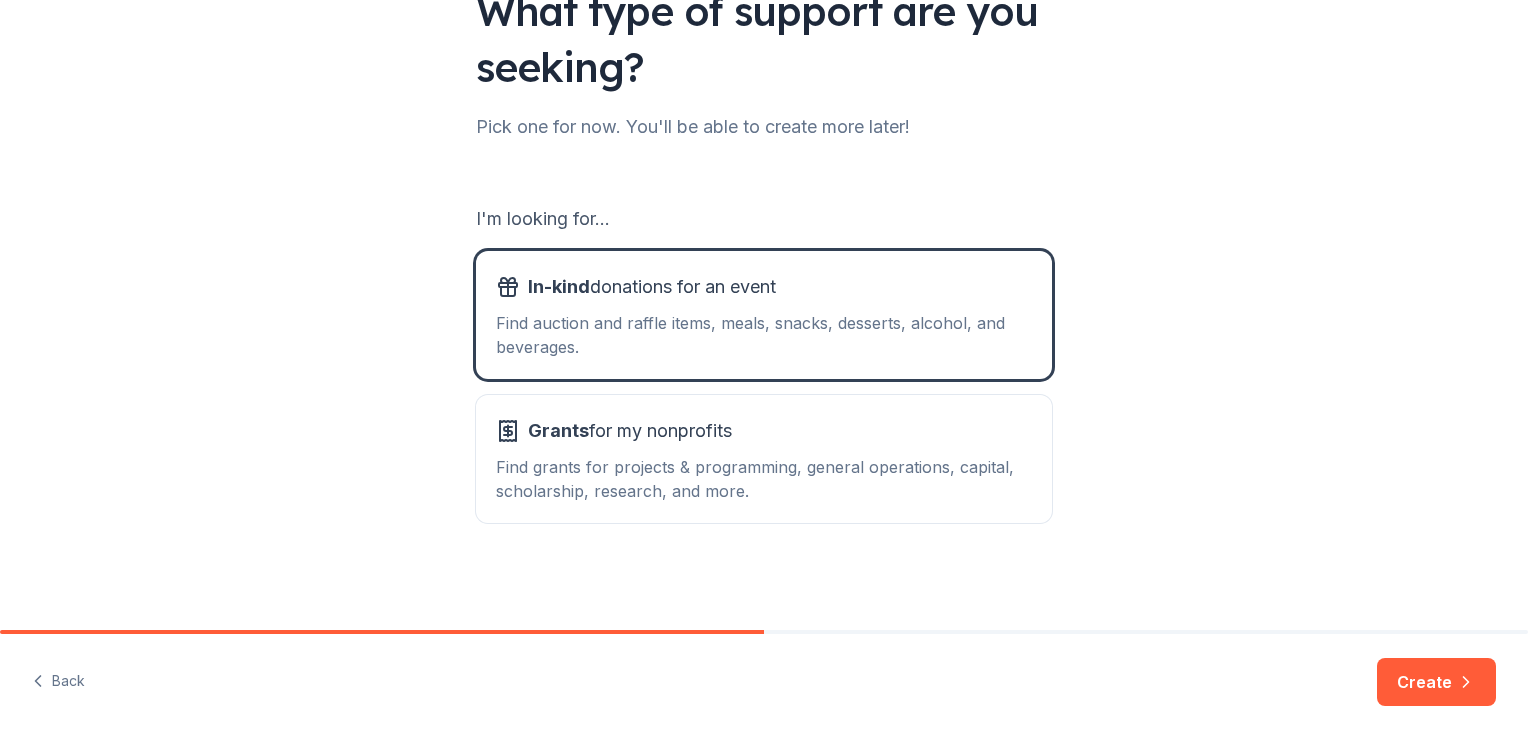 click 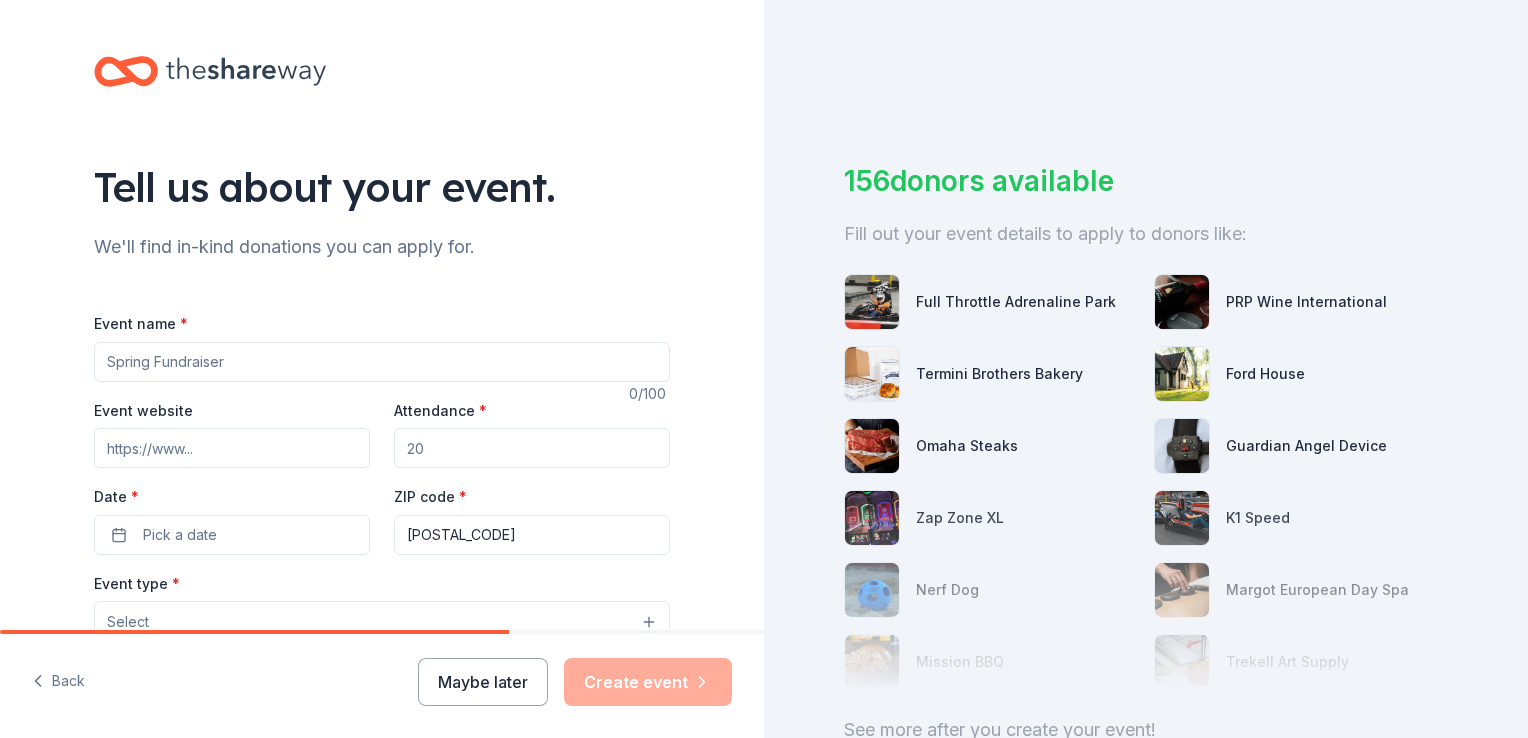 click on "Event name *" at bounding box center (382, 362) 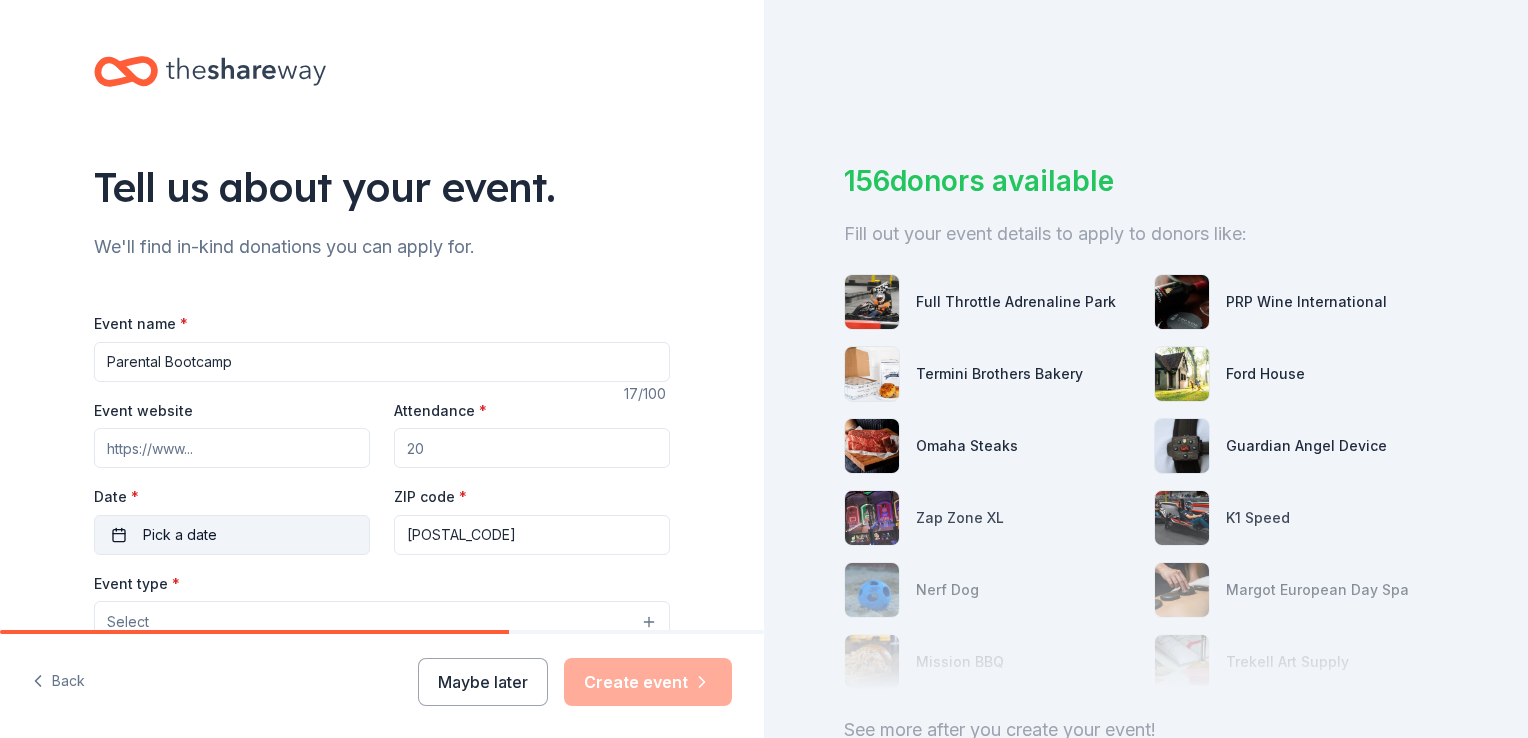type on "Parental Bootcamp" 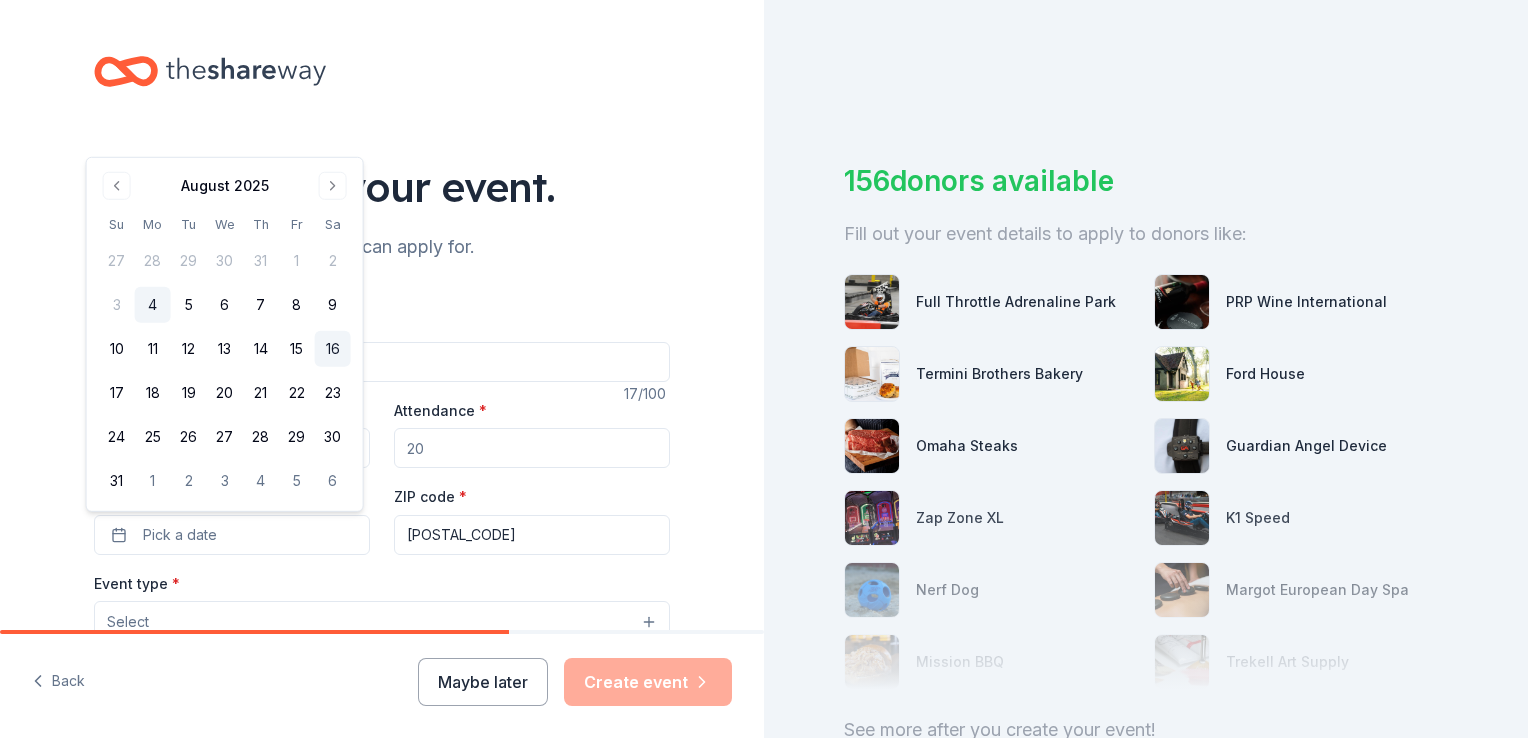 click on "16" at bounding box center [333, 349] 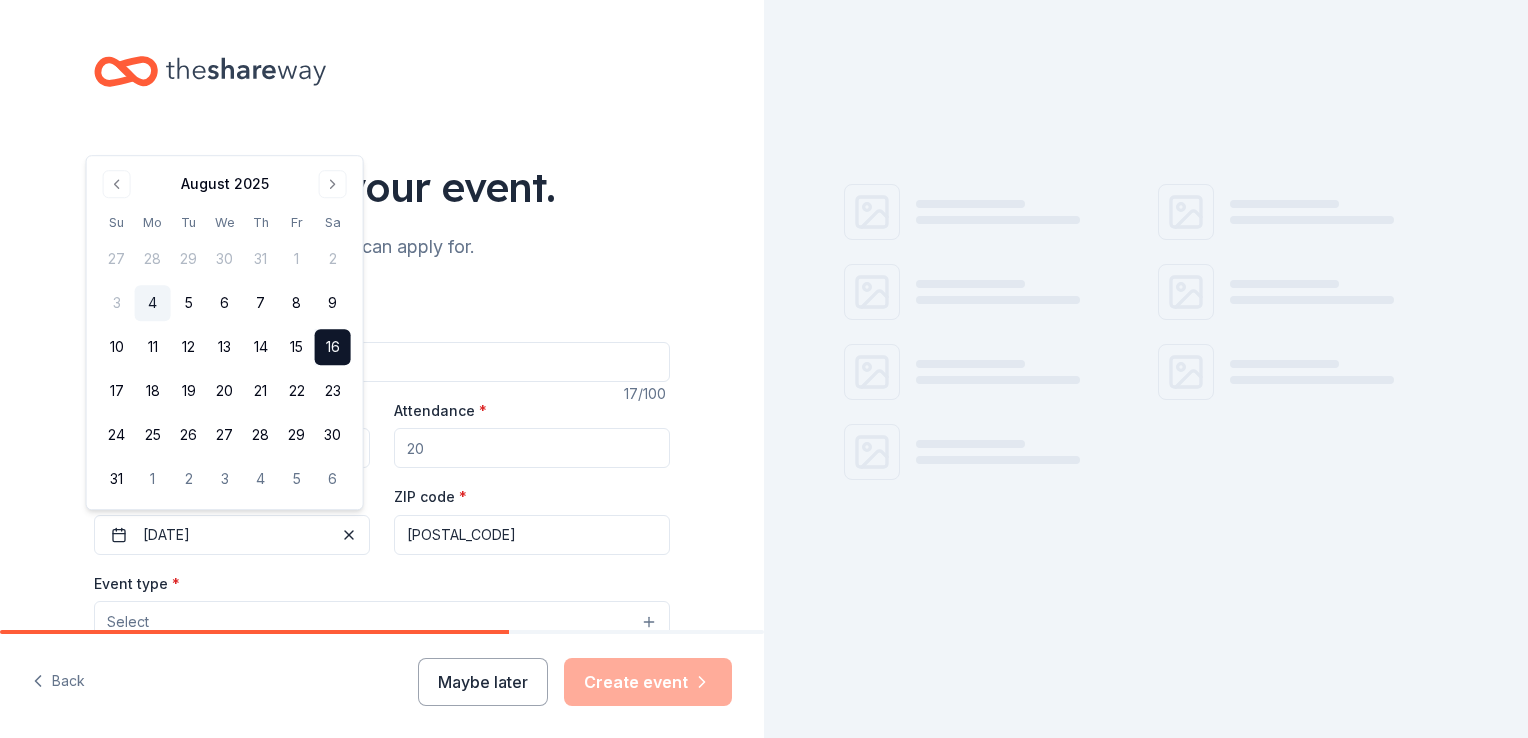 scroll, scrollTop: 100, scrollLeft: 0, axis: vertical 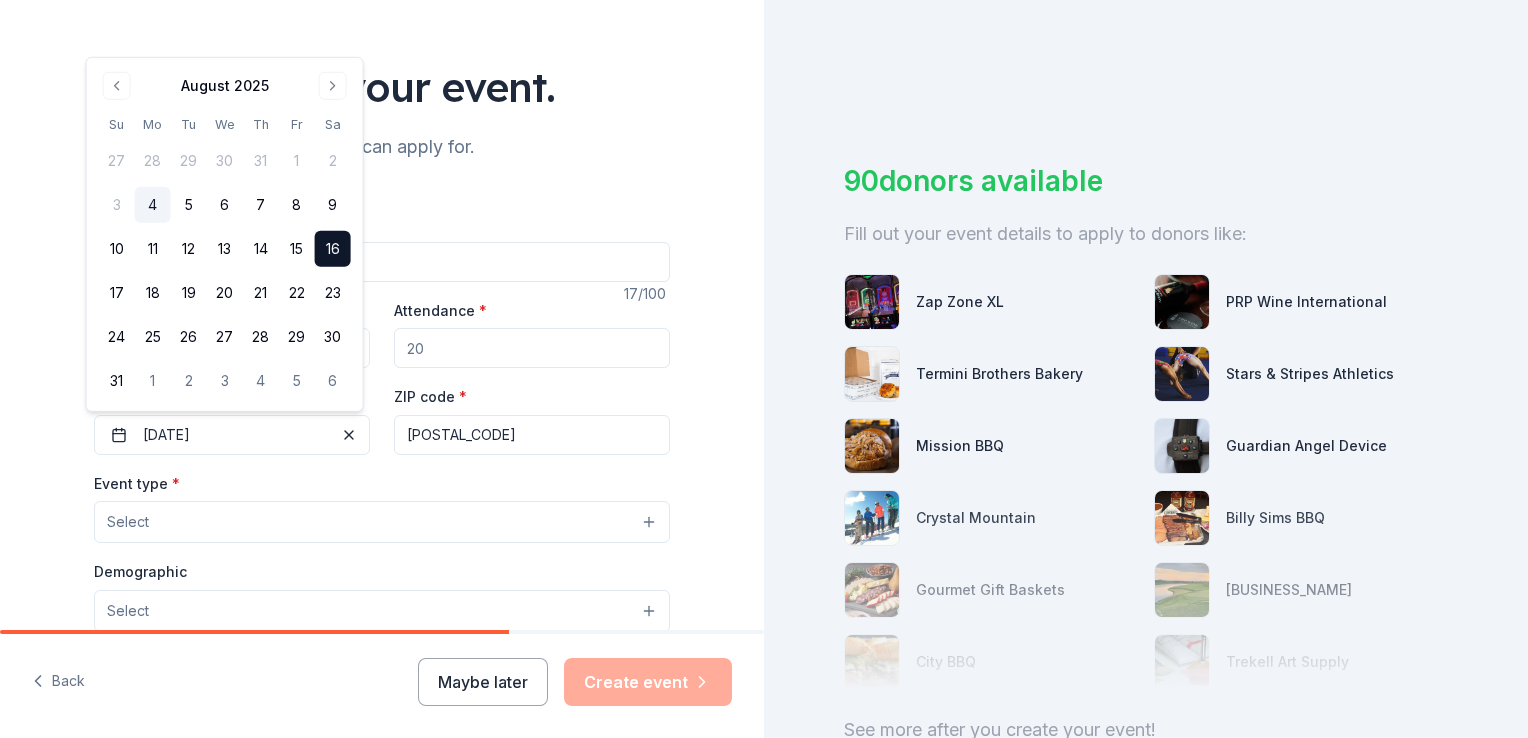 click on "Tell us about your event. We'll find in-kind donations you can apply for. Event name * Parental Bootcamp 17 /100 Event website Attendance * Date * 08/16/2025 ZIP code * 48336 Event type * Select Demographic Select We use this information to help brands find events with their target demographic to sponsor their products. Mailing address Apt/unit Description What are you looking for? * Auction & raffle Meals Snacks Desserts Alcohol Beverages Send me reminders Email me reminders of donor application deadlines Recurring event" at bounding box center (382, 565) 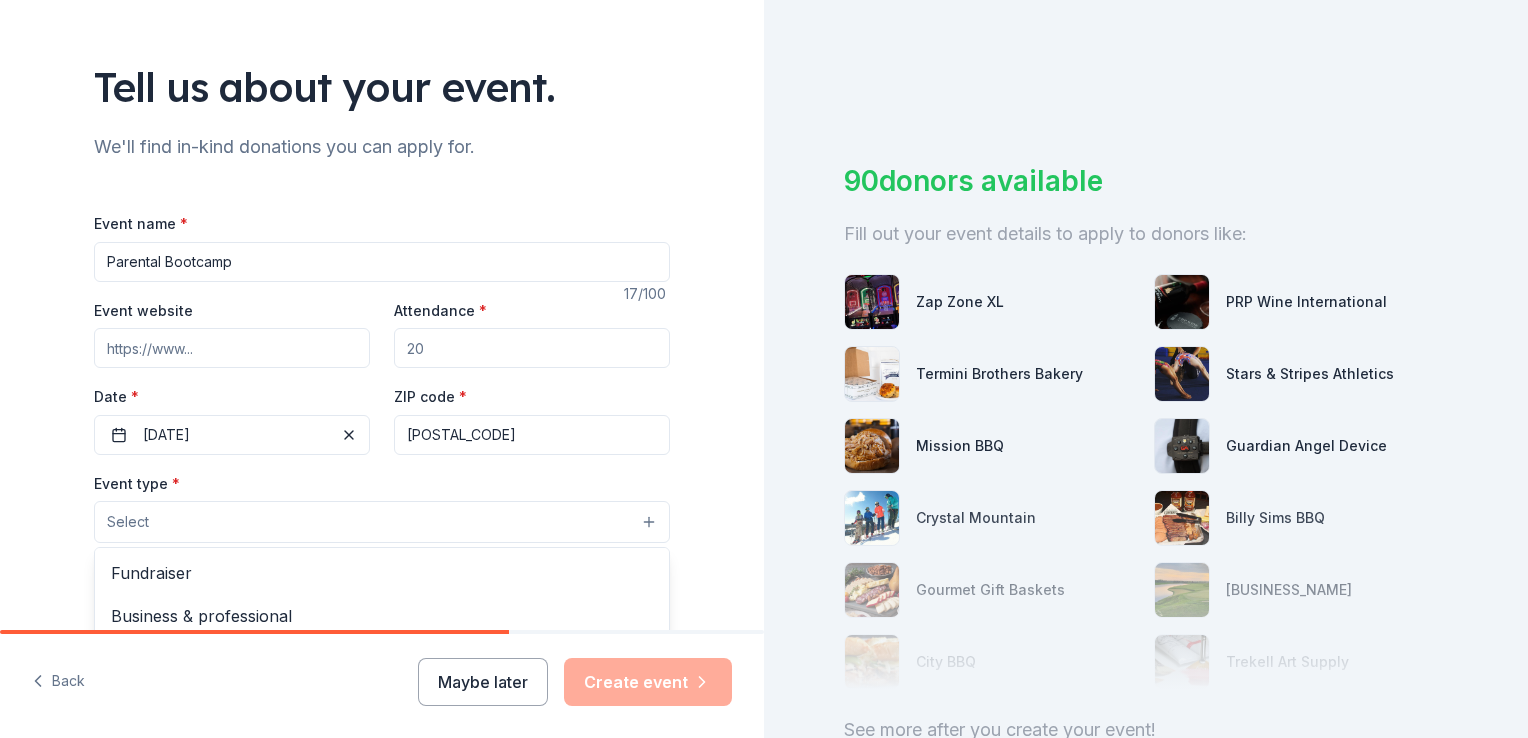click on "Select" at bounding box center (382, 522) 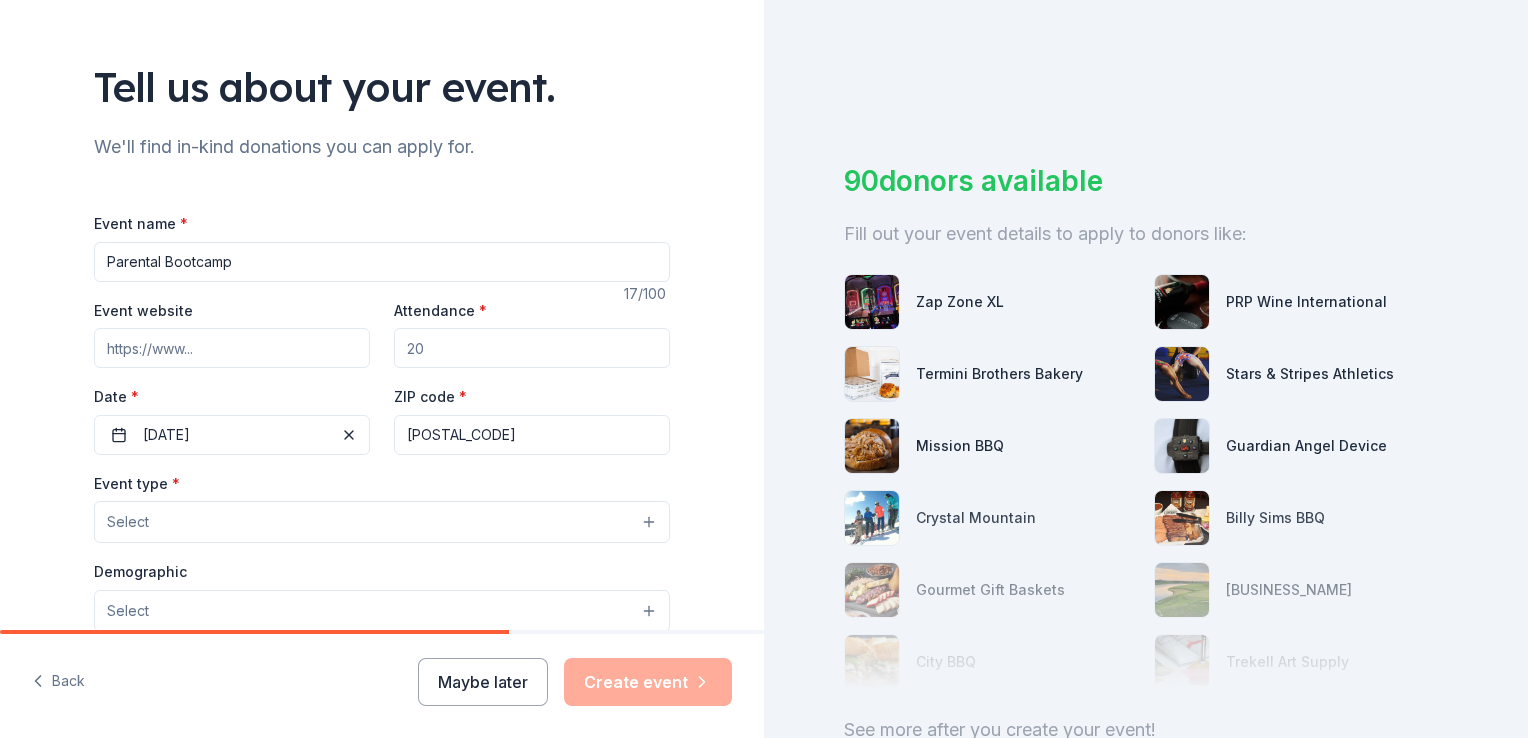 type 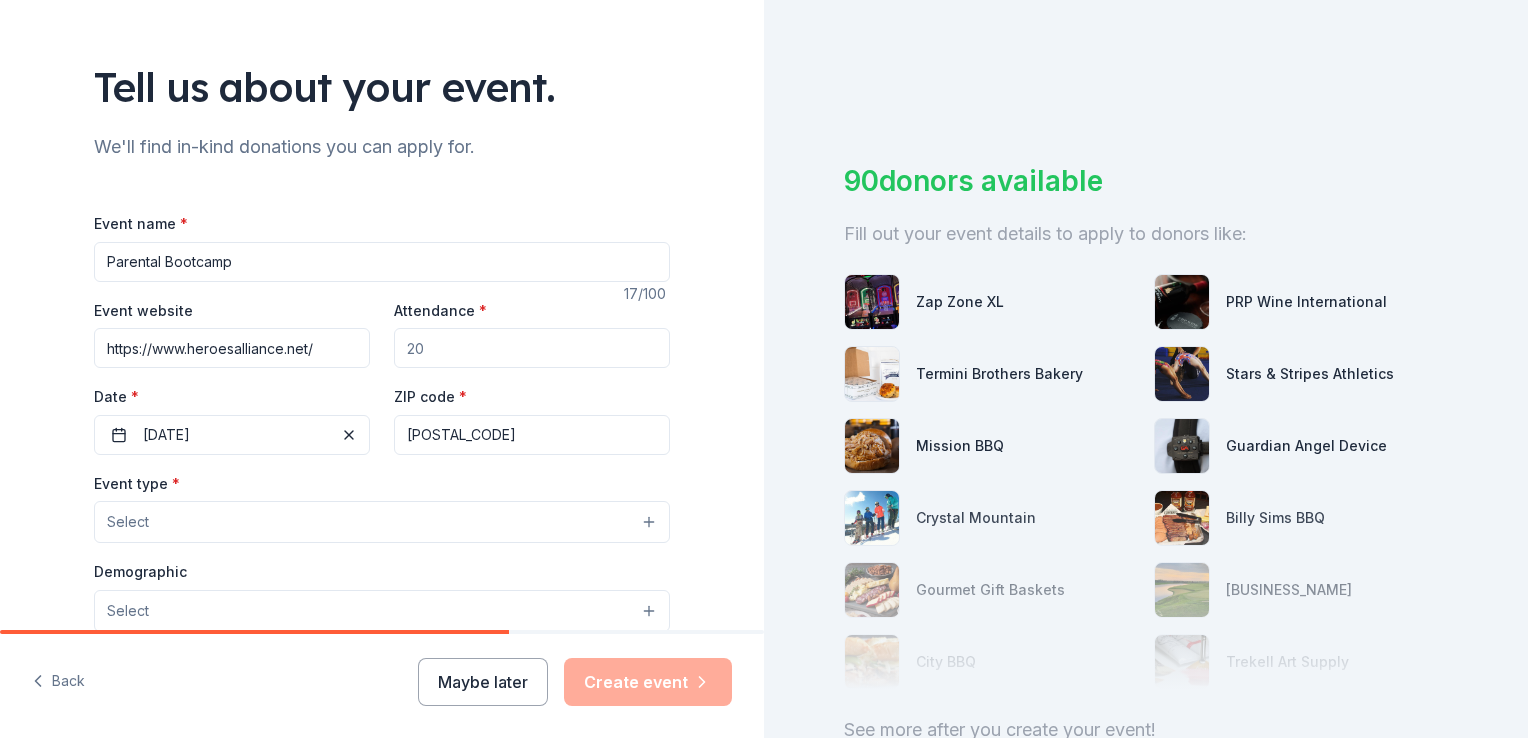 type on "https://www.heroesalliance.net/" 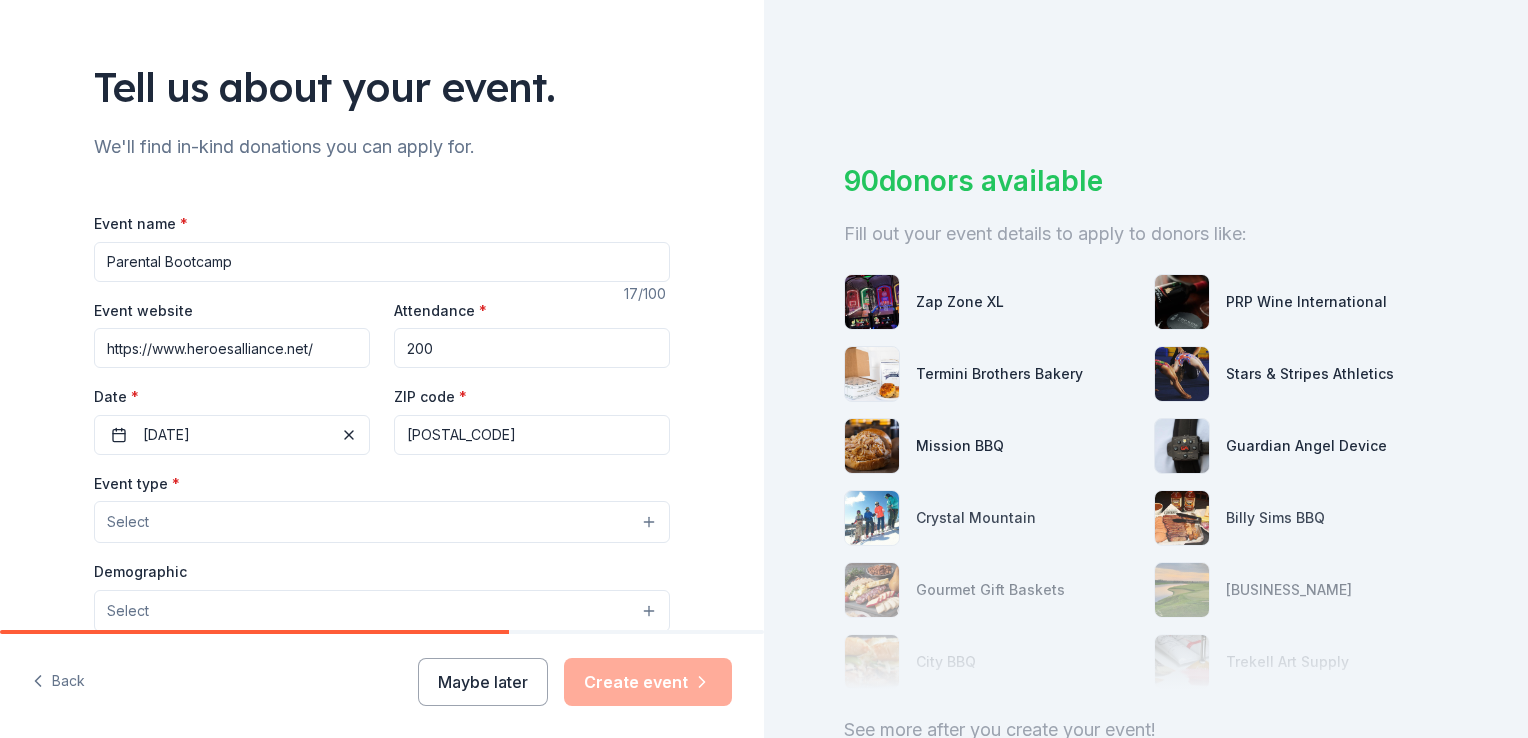 scroll, scrollTop: 200, scrollLeft: 0, axis: vertical 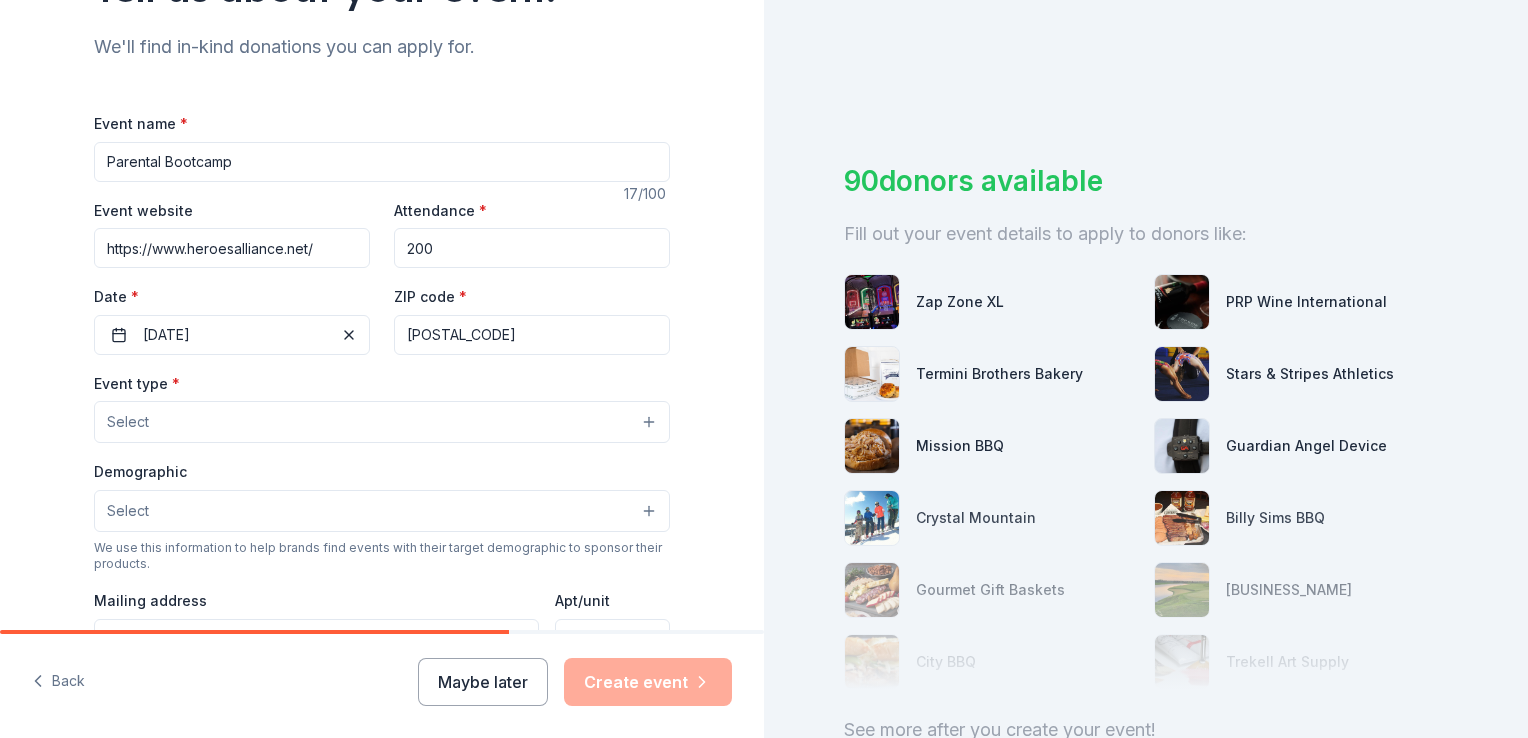 type on "200" 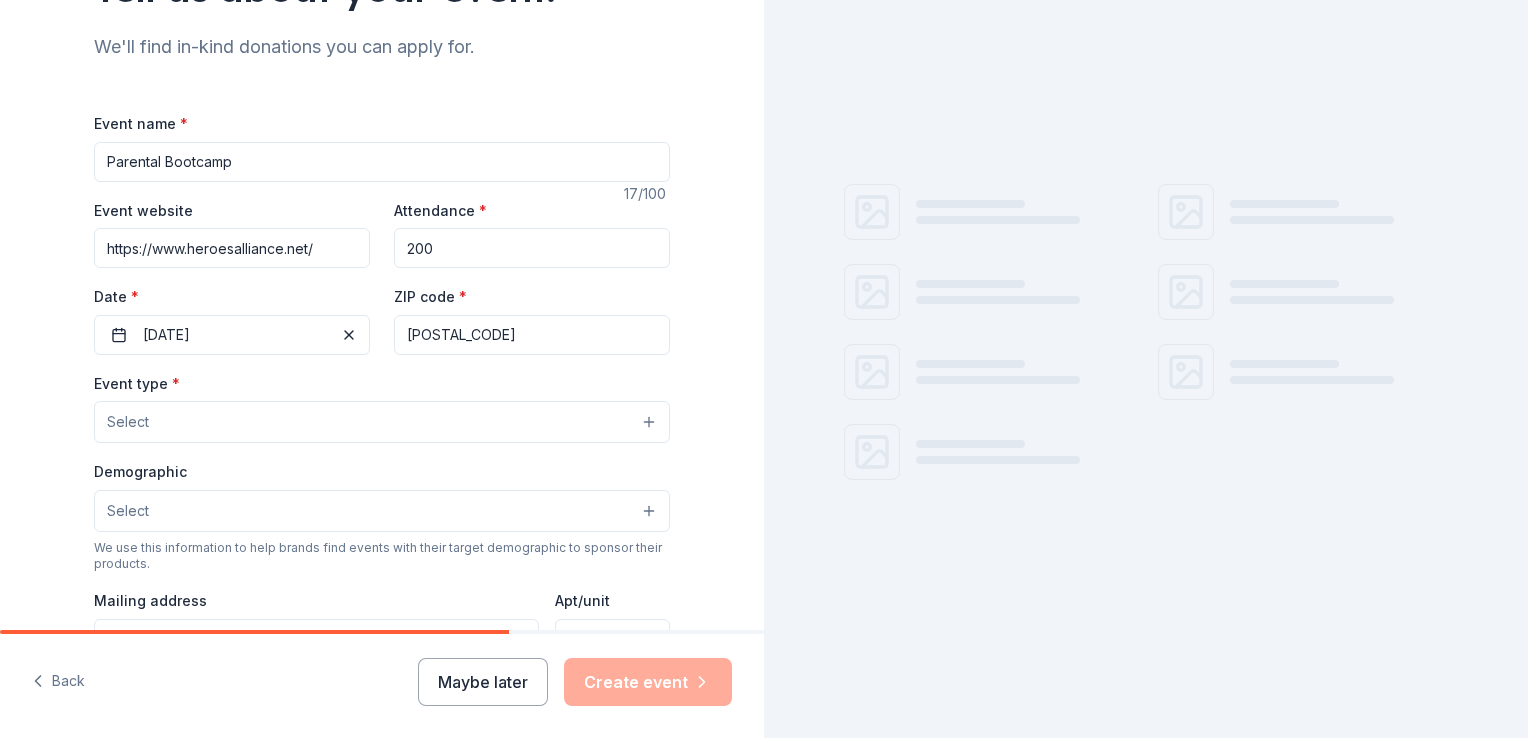 type on "[POSTAL_CODE]" 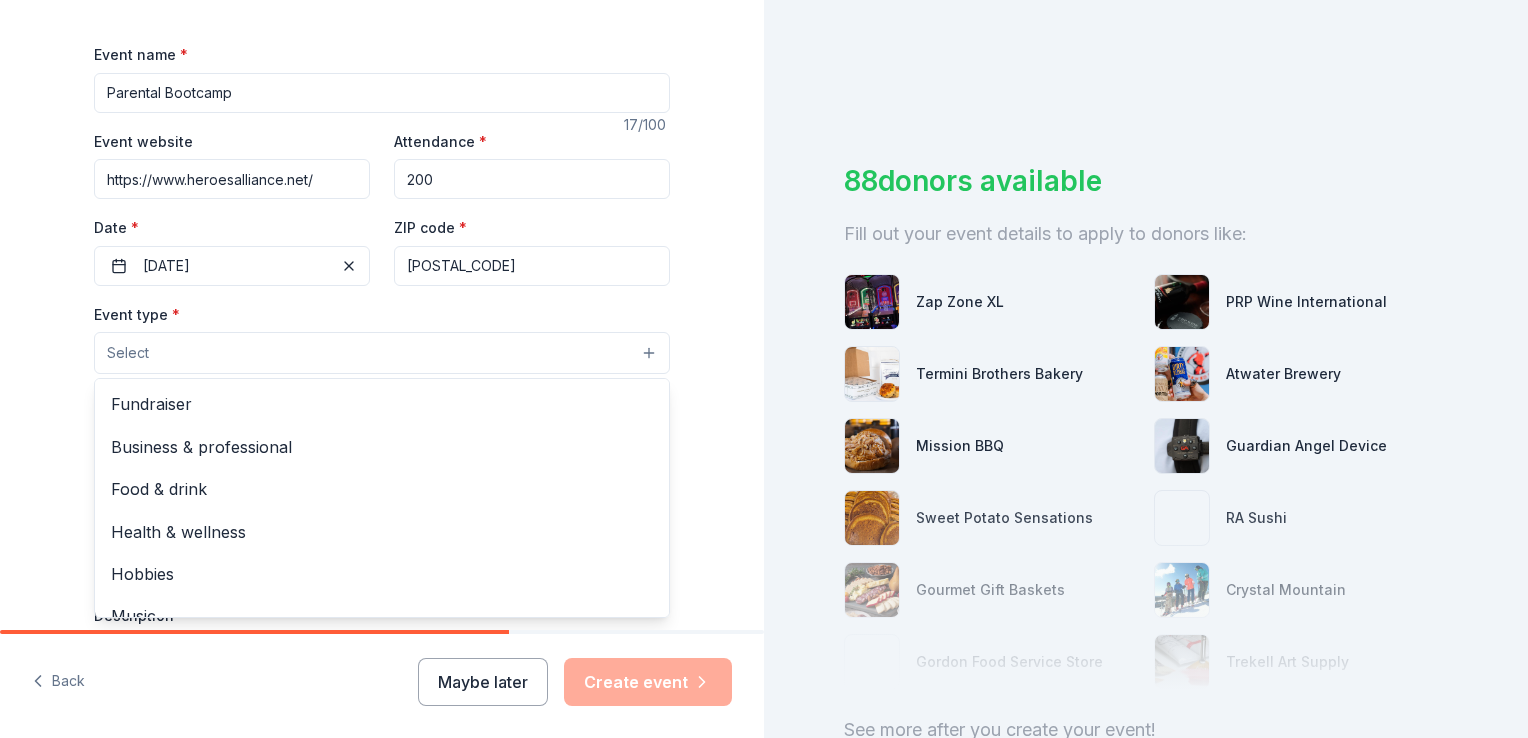 scroll, scrollTop: 300, scrollLeft: 0, axis: vertical 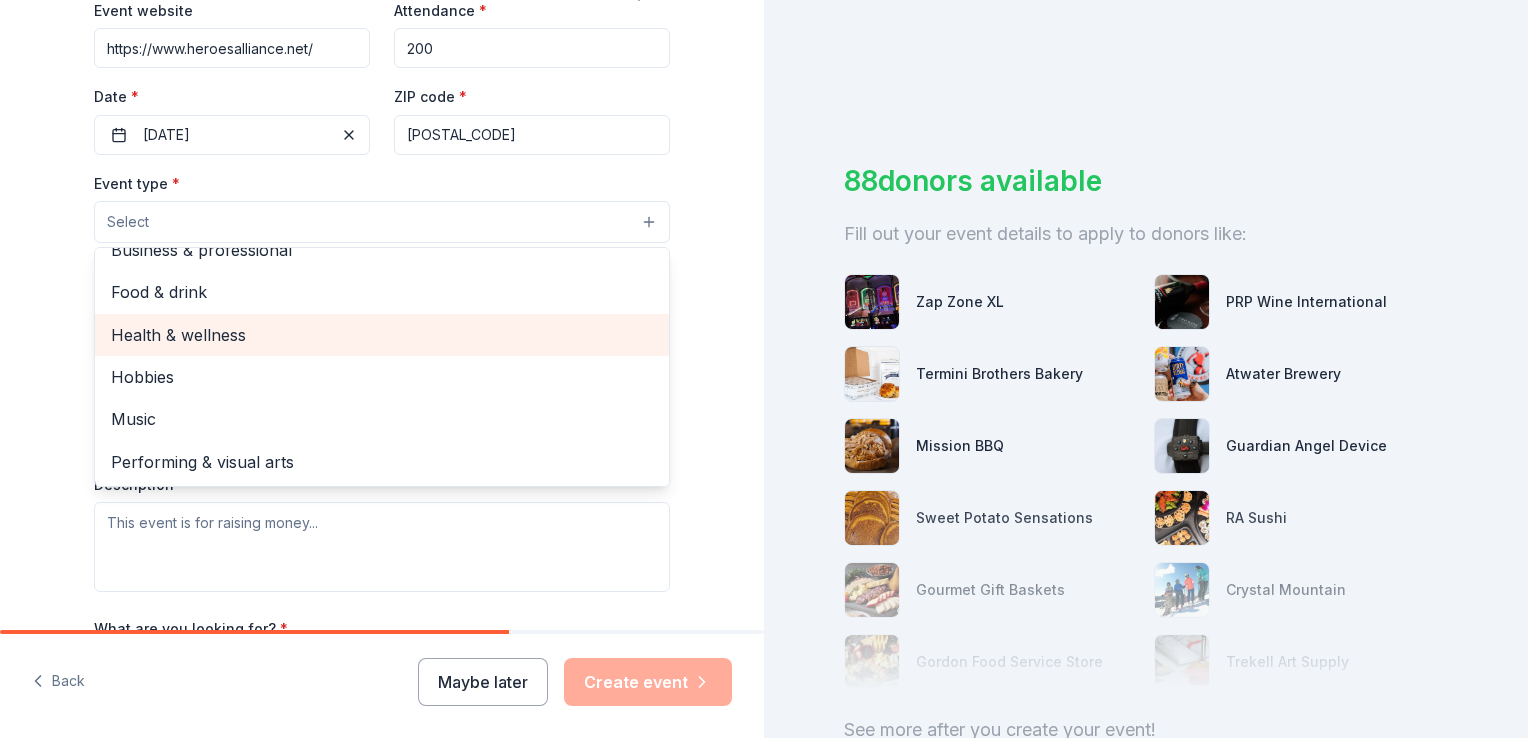 click on "Health & wellness" at bounding box center (382, 335) 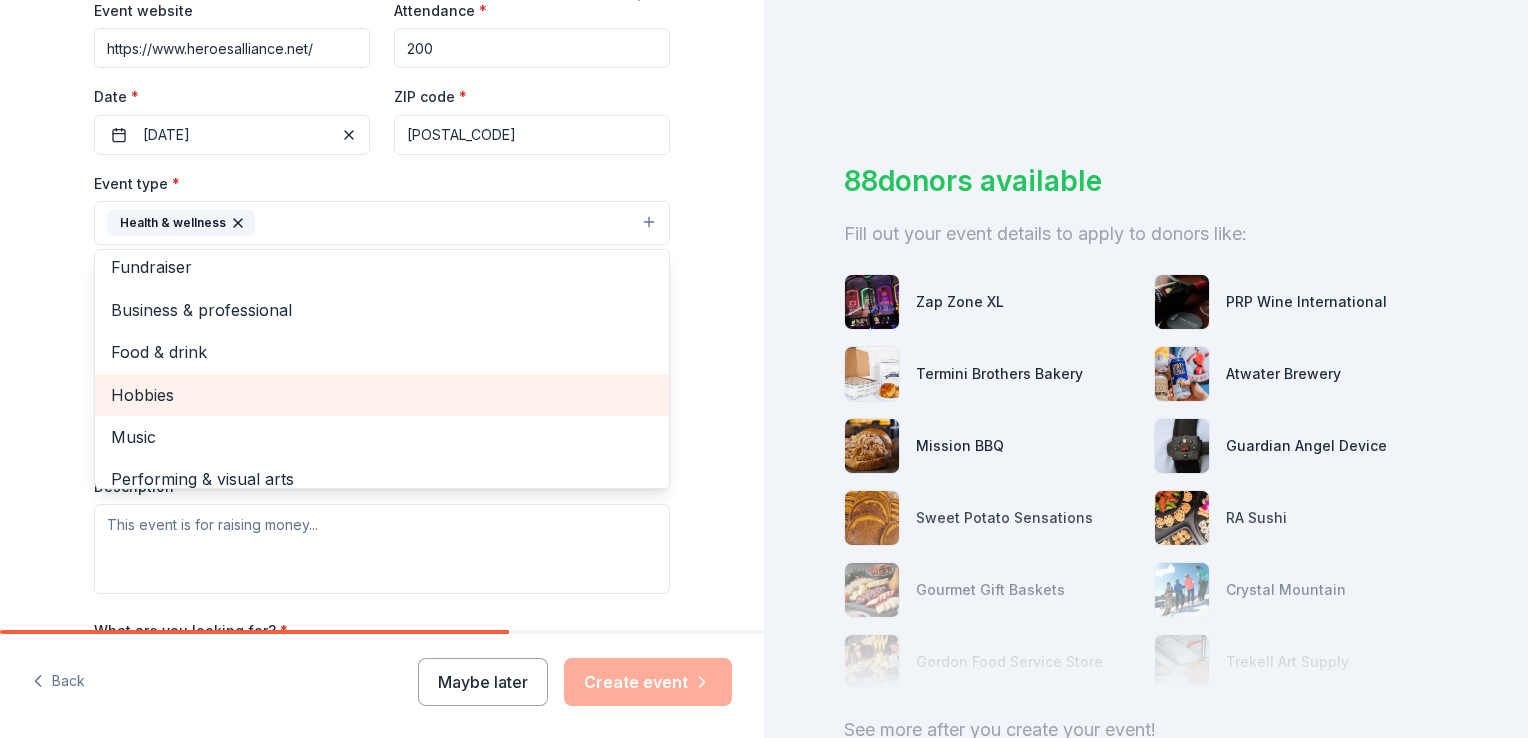 scroll, scrollTop: 0, scrollLeft: 0, axis: both 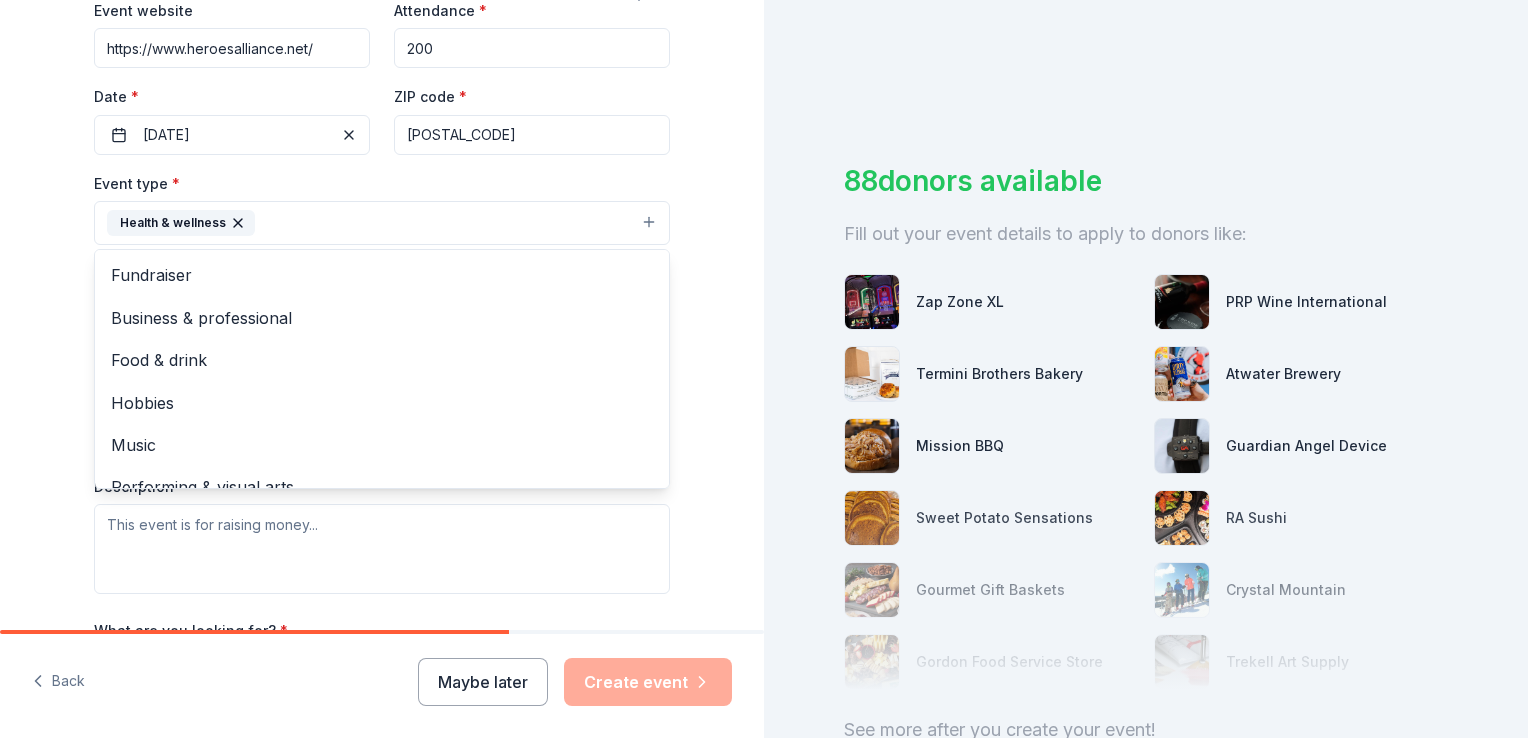 click on "Tell us about your event. We'll find in-kind donations you can apply for. Event name * Parental Bootcamp 17 /100 Event website https://www.heroesalliance.net/ Attendance * 200 Date * 08/16/2025 ZIP code * 48227 Event type * Health & wellness Fundraiser Business & professional Food & drink Hobbies Music Performing & visual arts Demographic Select We use this information to help brands find events with their target demographic to sponsor their products. Mailing address Apt/unit Description What are you looking for? * Auction & raffle Meals Snacks Desserts Alcohol Beverages Send me reminders Email me reminders of donor application deadlines Recurring event" at bounding box center (382, 266) 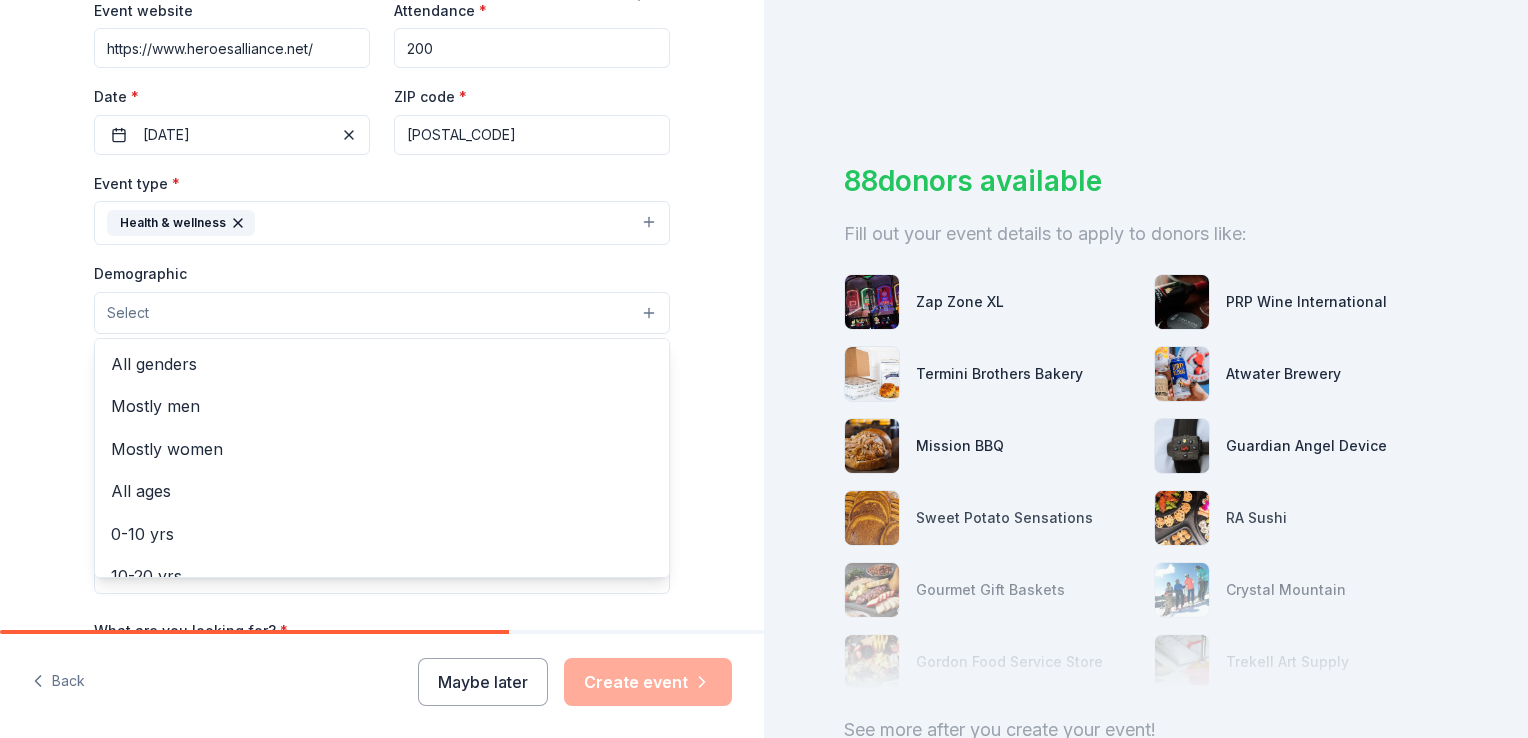 click on "Select" at bounding box center [382, 313] 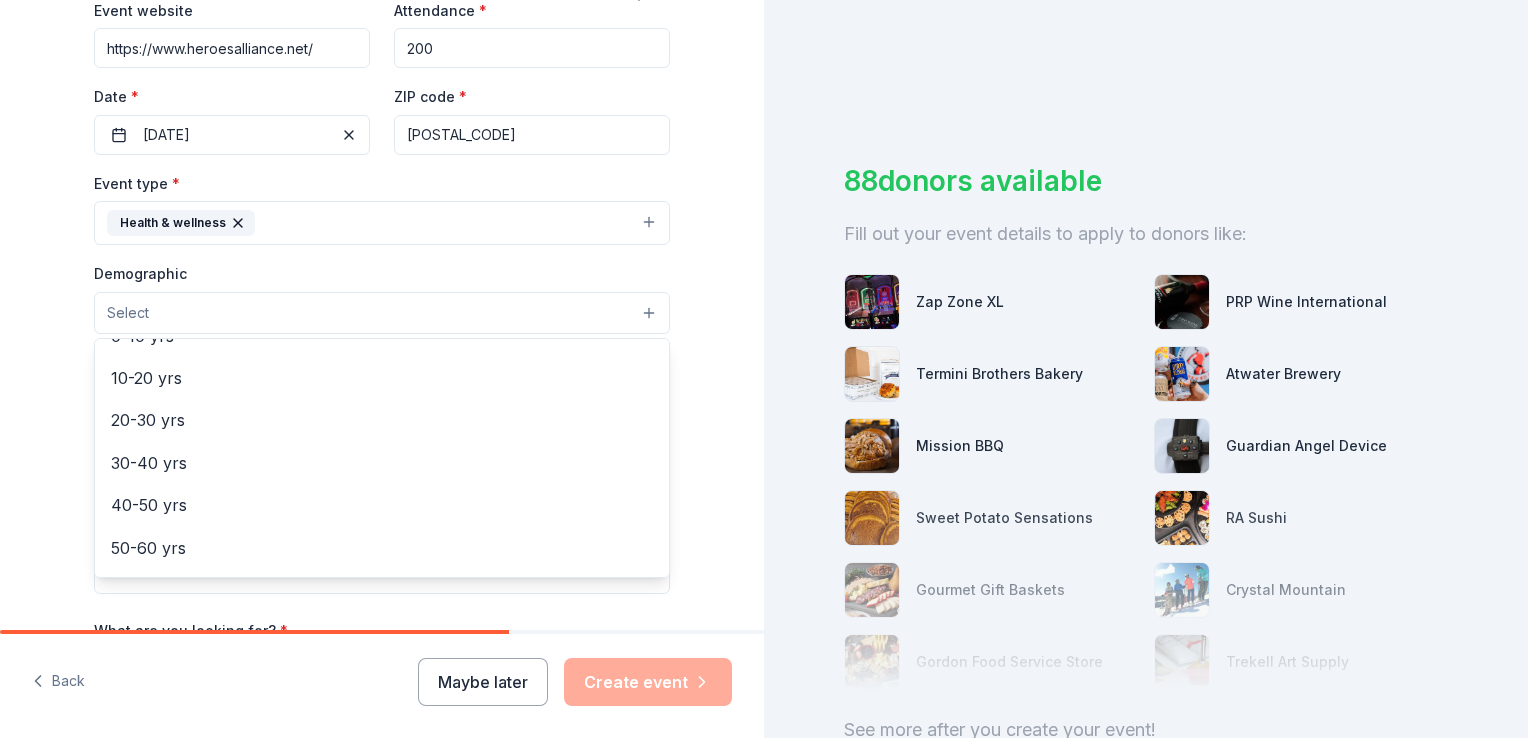scroll, scrollTop: 0, scrollLeft: 0, axis: both 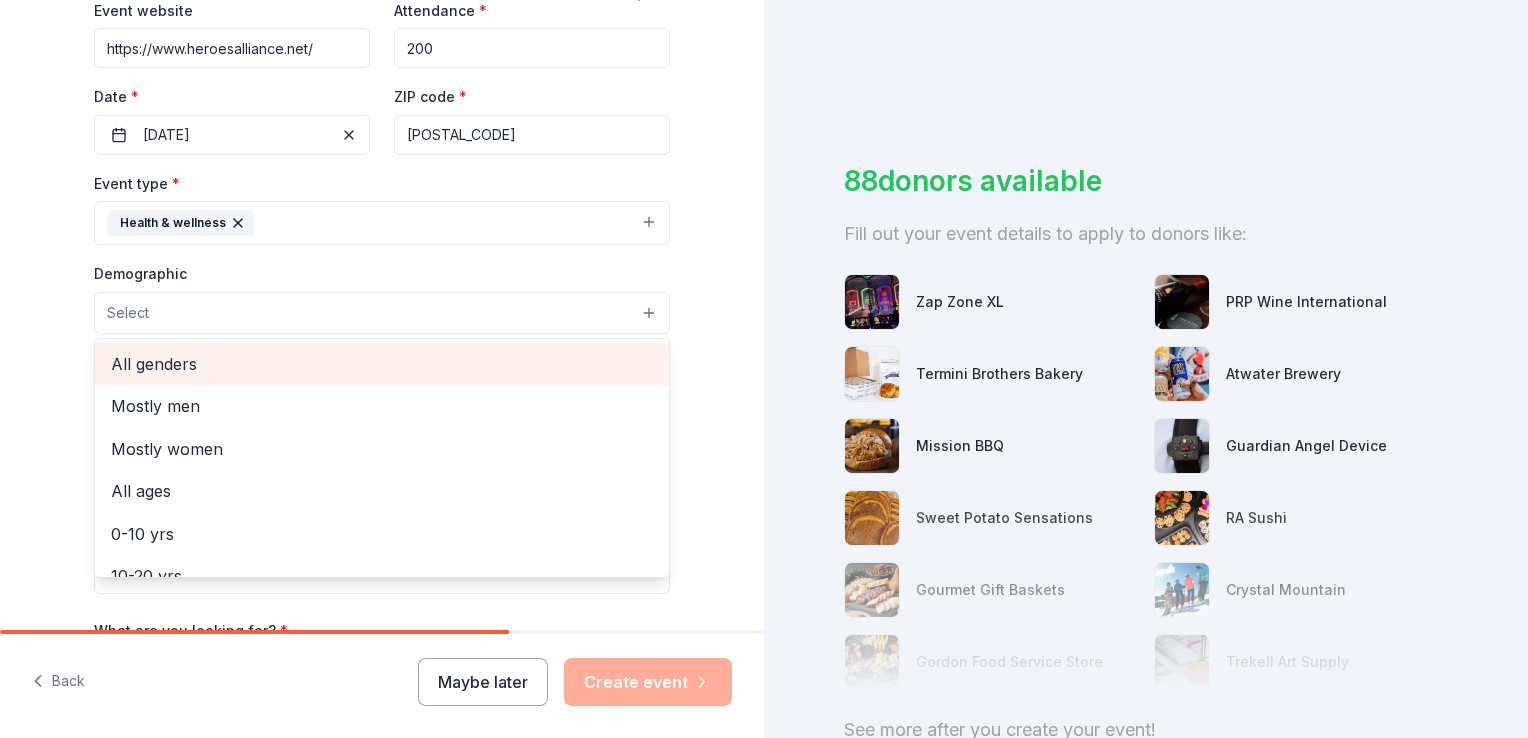 click on "All genders" at bounding box center (382, 364) 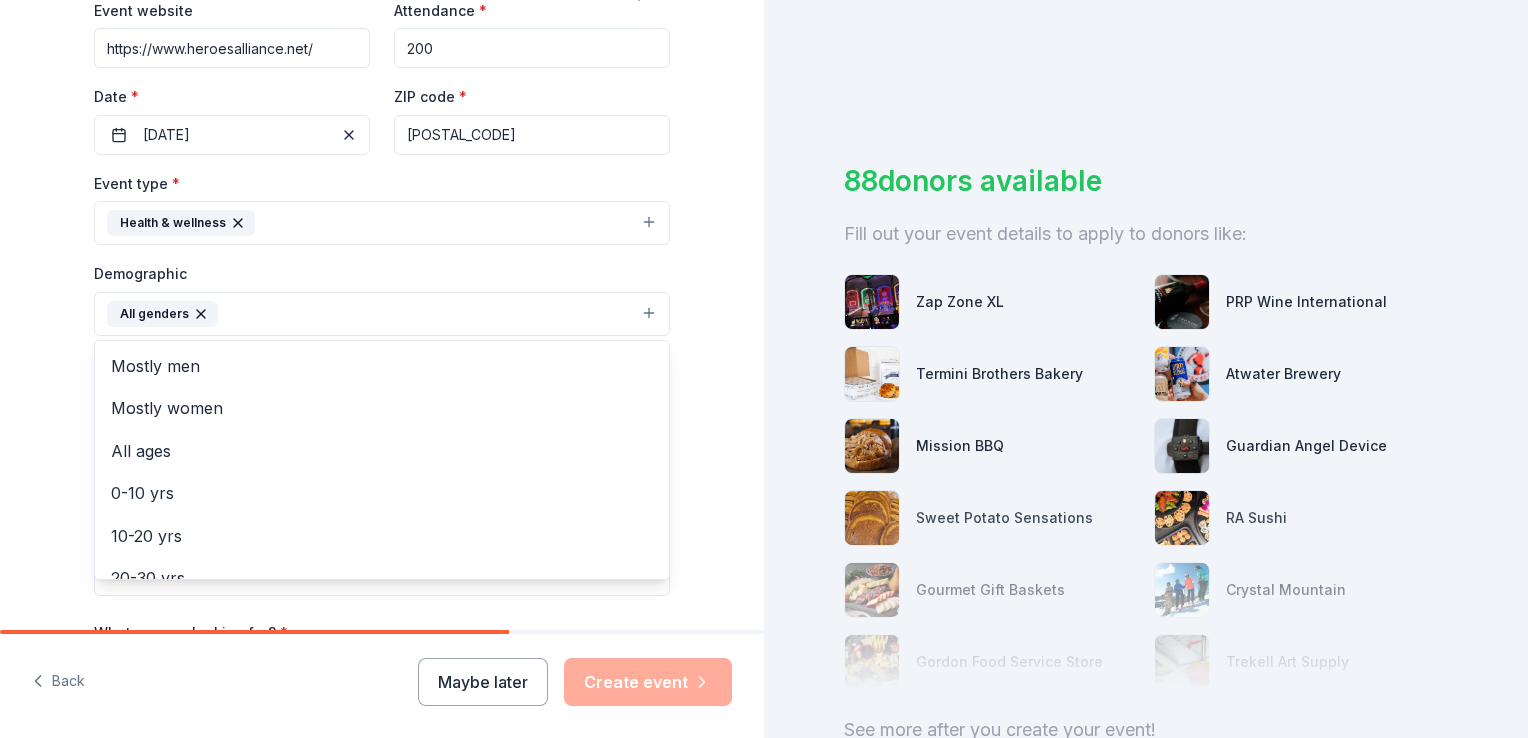 click on "Tell us about your event. We'll find in-kind donations you can apply for. Event name * Parental Bootcamp 17 /100 Event website https://www.heroesalliance.net/ Attendance * 200 Date * 08/16/2025 ZIP code * 48227 Event type * Health & wellness Demographic All genders Mostly men Mostly women All ages 0-10 yrs 10-20 yrs 20-30 yrs 30-40 yrs 40-50 yrs 50-60 yrs 60-70 yrs 70-80 yrs 80+ yrs We use this information to help brands find events with their target demographic to sponsor their products. Mailing address Apt/unit Description What are you looking for? * Auction & raffle Meals Snacks Desserts Alcohol Beverages Send me reminders Email me reminders of donor application deadlines Recurring event" at bounding box center [382, 267] 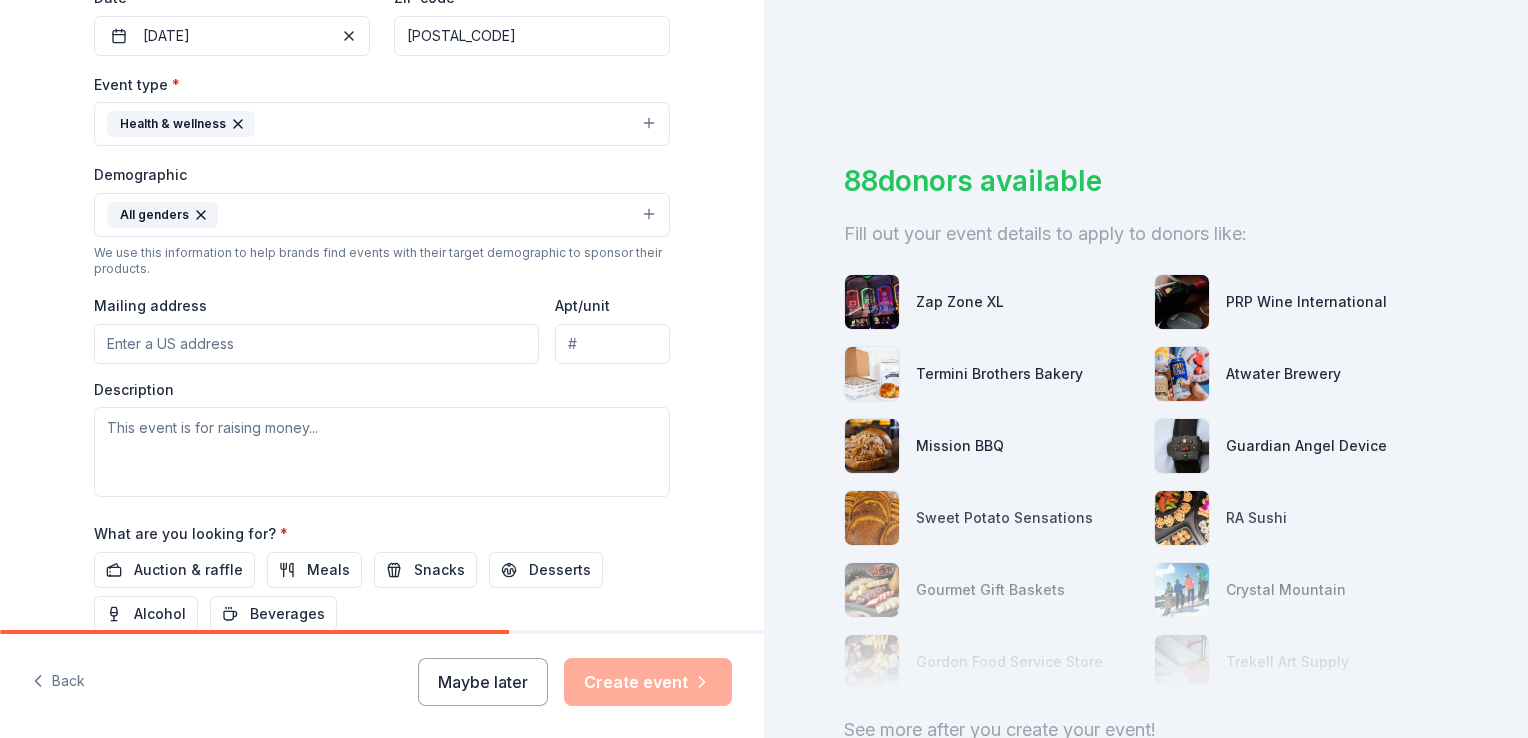 scroll, scrollTop: 500, scrollLeft: 0, axis: vertical 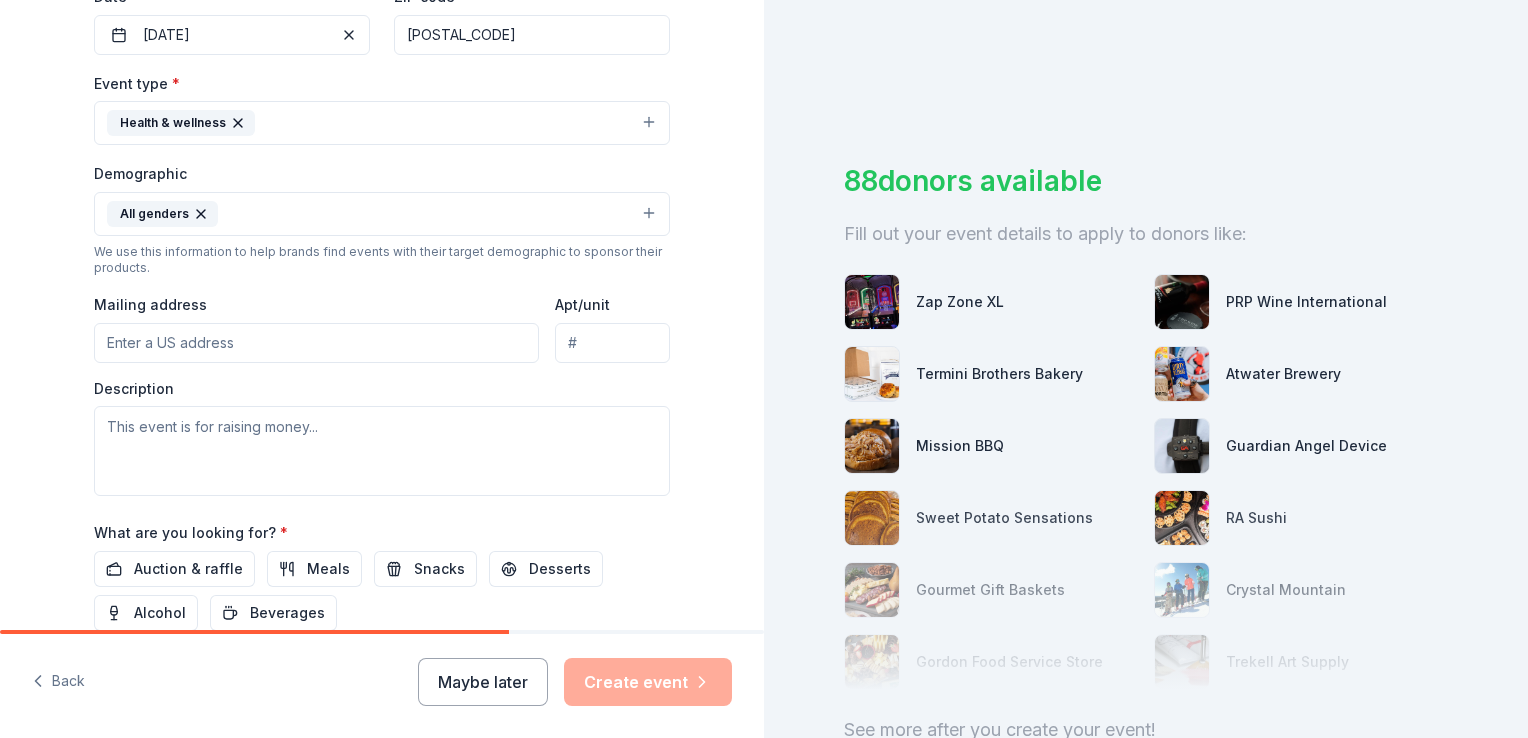 click on "Mailing address" at bounding box center (316, 343) 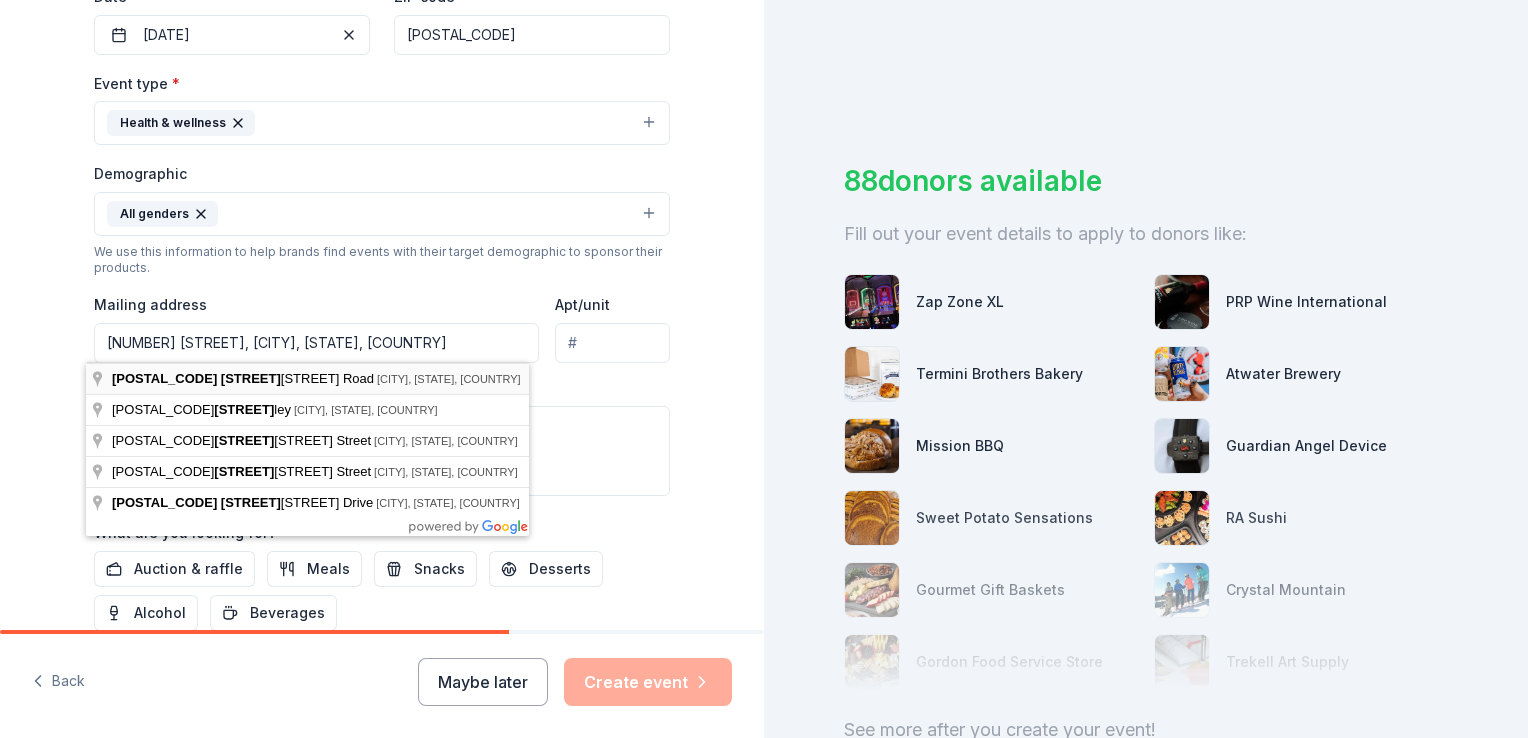type on "[NUMBER] [STREET], [CITY], [STATE], [POSTAL_CODE]" 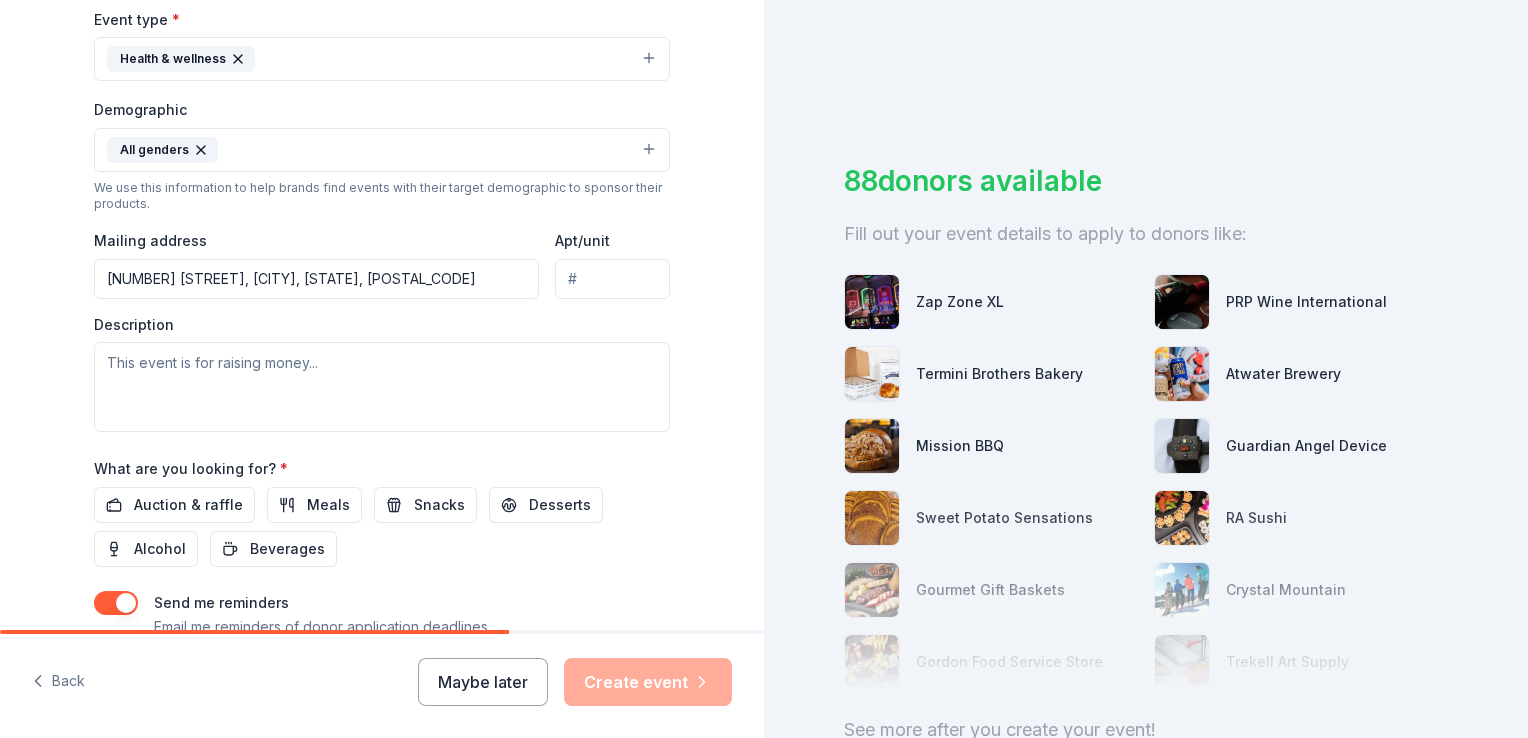 scroll, scrollTop: 600, scrollLeft: 0, axis: vertical 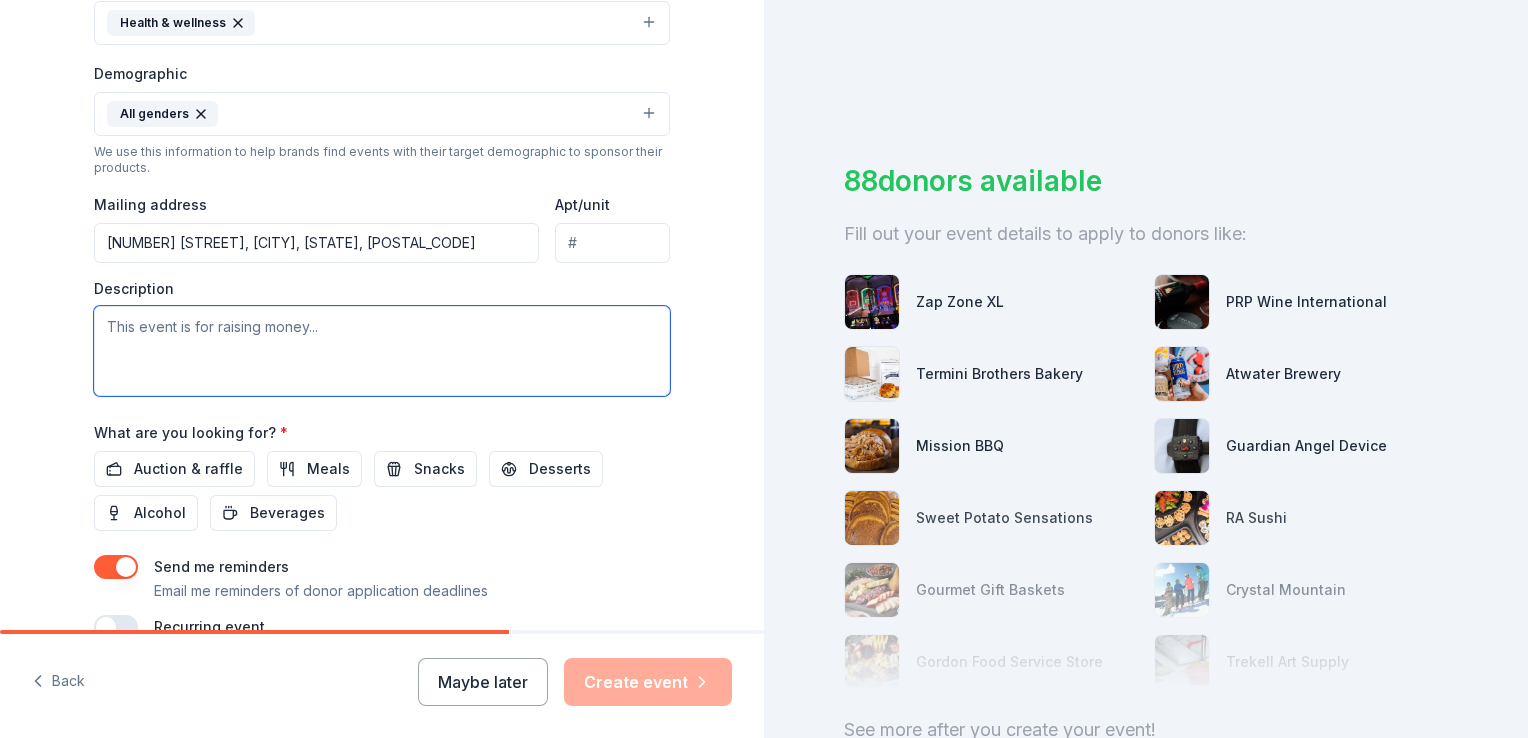 click at bounding box center [382, 351] 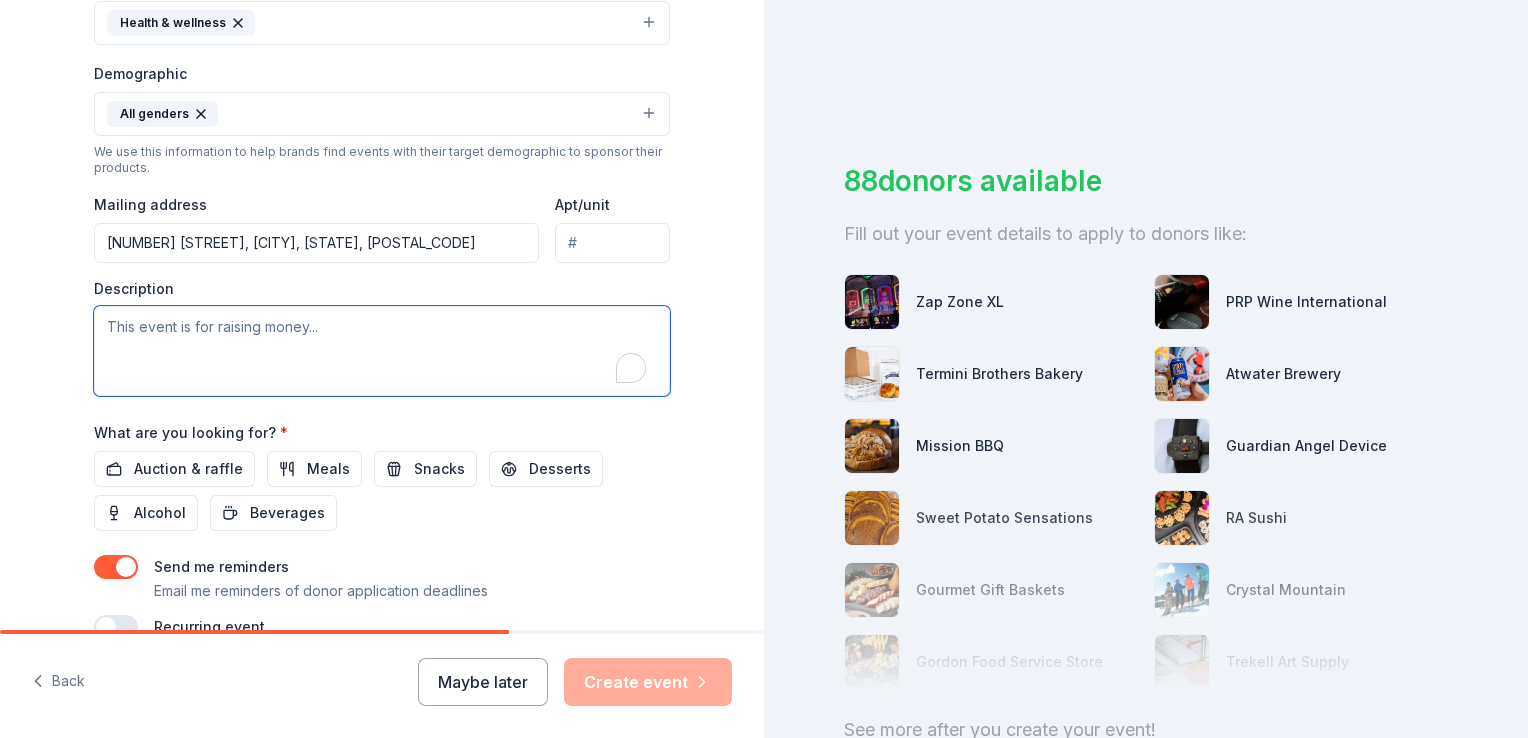 paste on "Parental Boot-Camp is an annual event focused on empowering parents and students in the local community with educational and family resources that promote success during the upcoming school year. Activities are designed to expose students and parents to STEAM and engage them in conversations about college and career readiness along with community activism and empowerment." 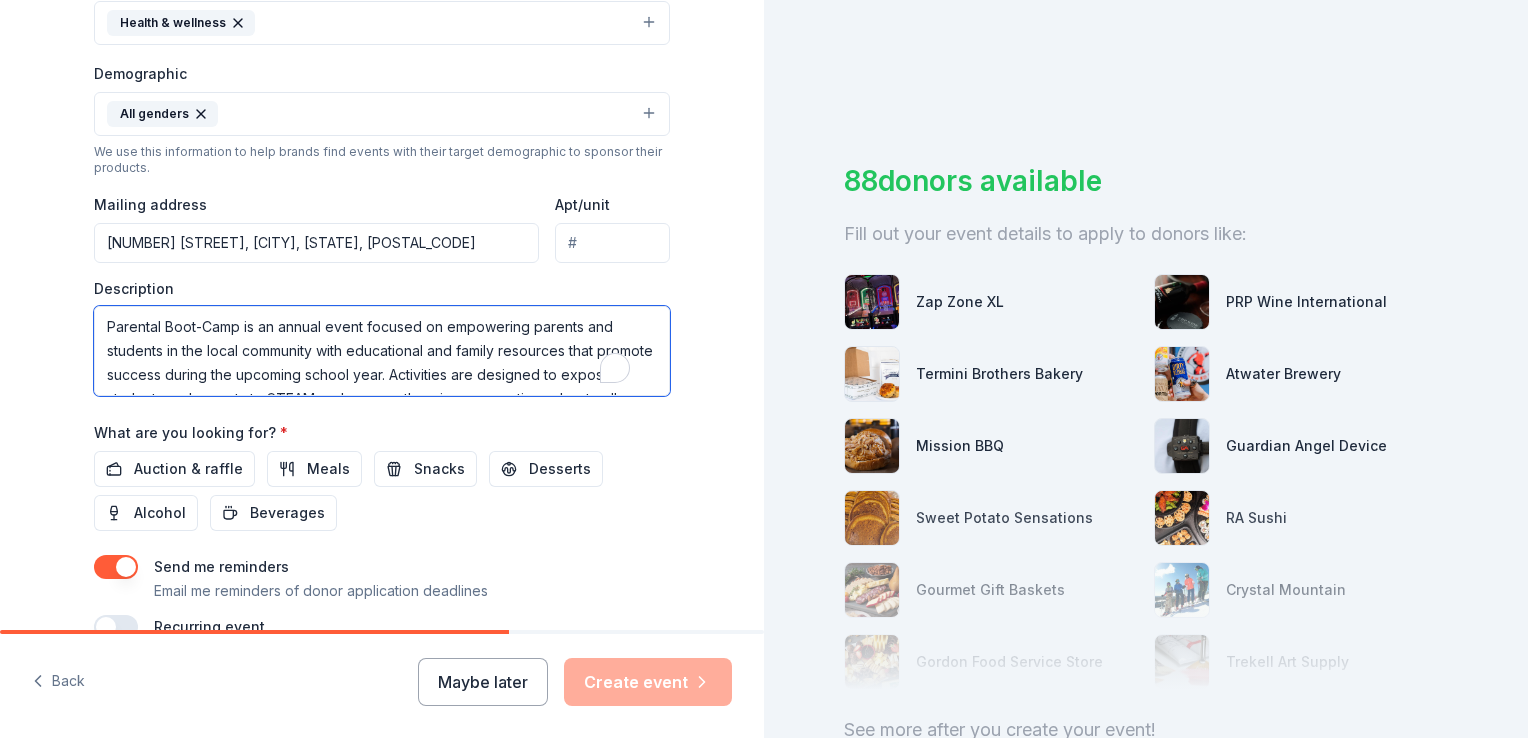 scroll, scrollTop: 36, scrollLeft: 0, axis: vertical 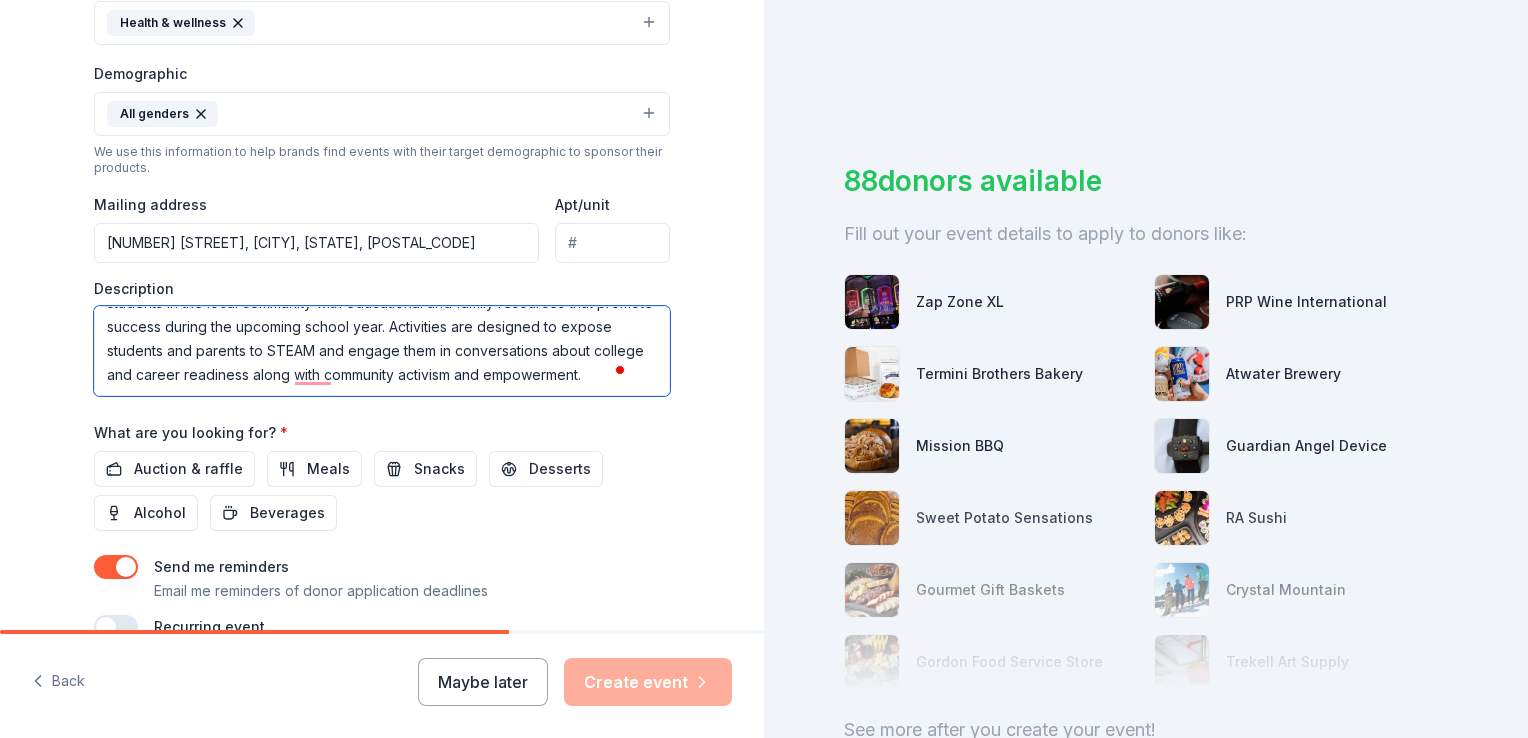 drag, startPoint x: 445, startPoint y: 329, endPoint x: 651, endPoint y: 378, distance: 211.7475 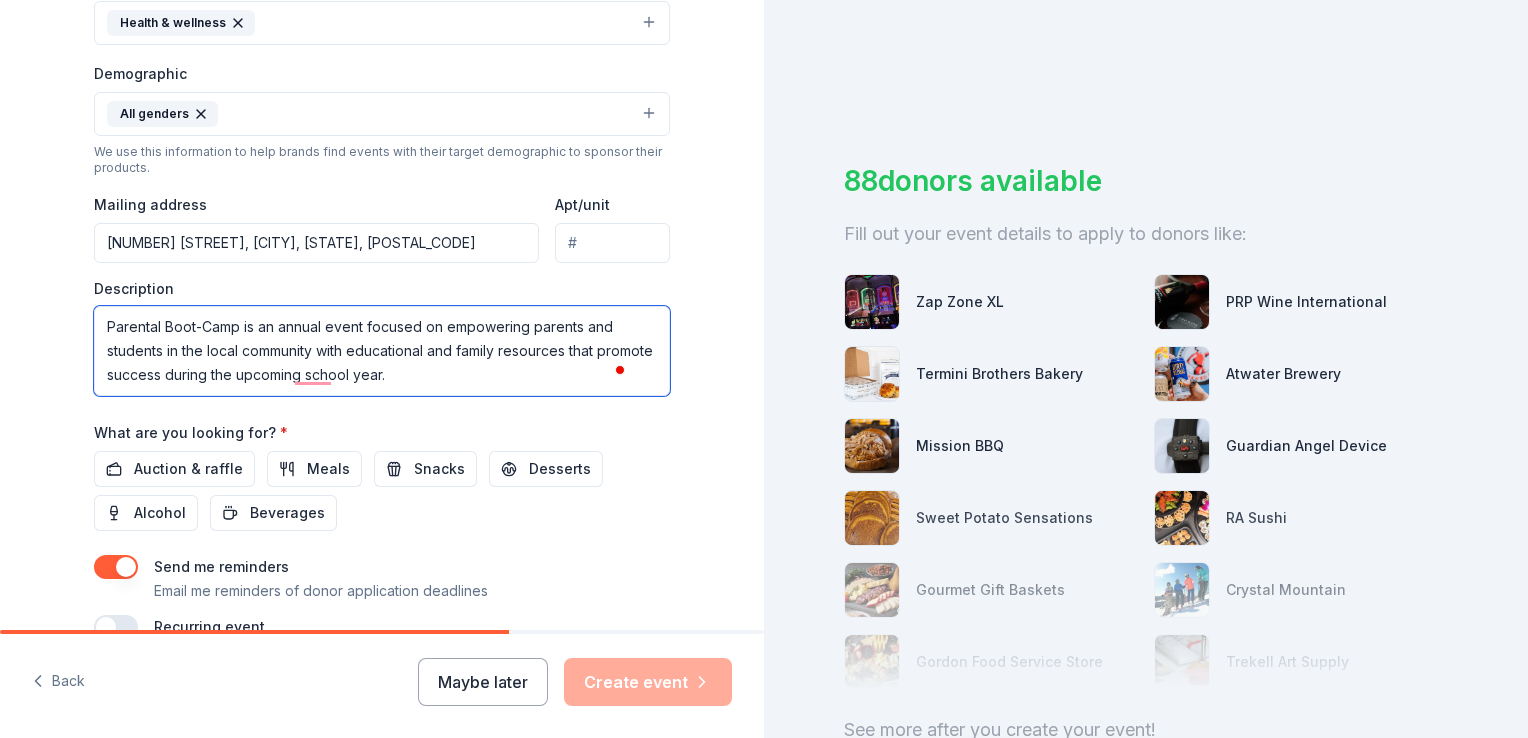 scroll, scrollTop: 0, scrollLeft: 0, axis: both 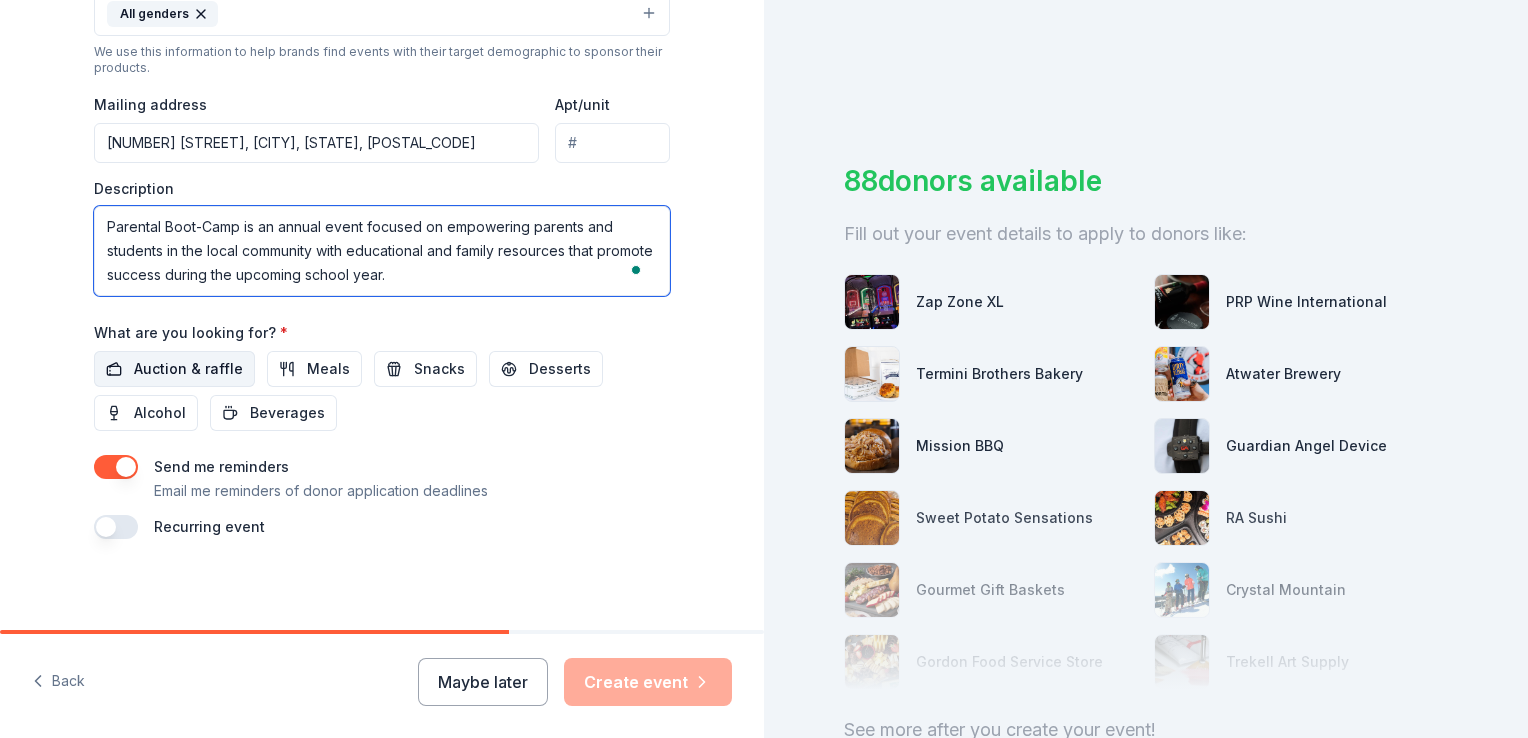 type on "Parental Boot-Camp is an annual event focused on empowering parents and students in the local community with educational and family resources that promote success during the upcoming school year." 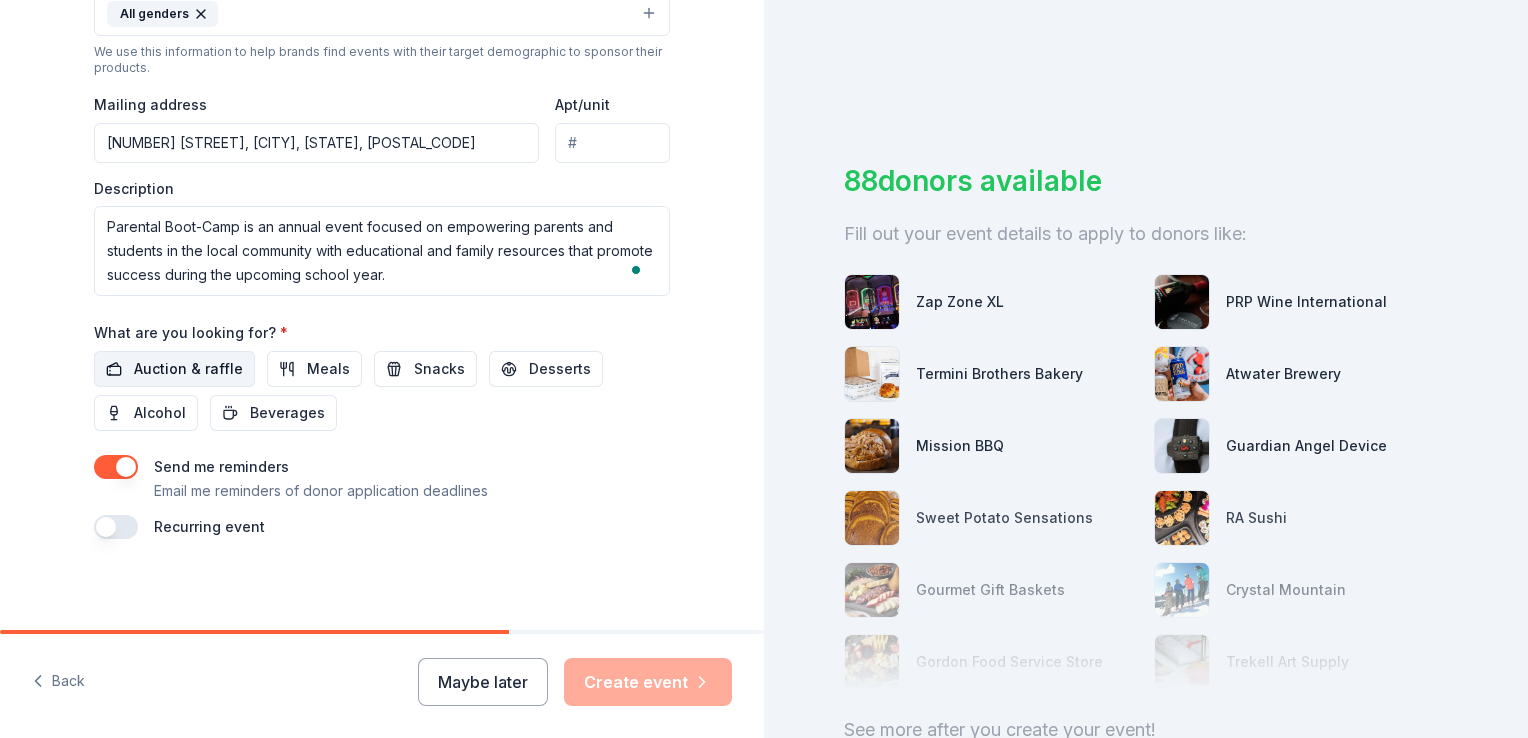 click on "Auction & raffle" at bounding box center (188, 369) 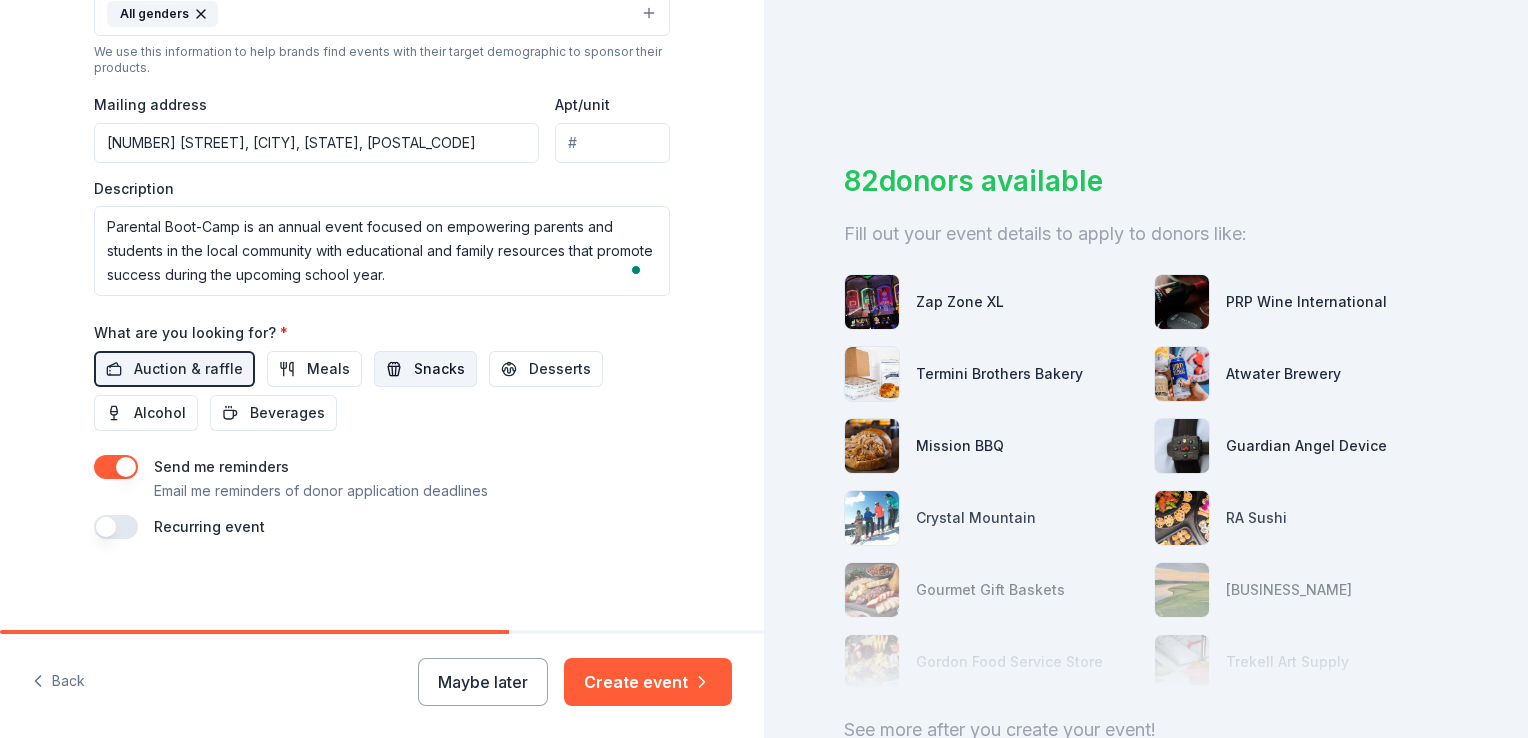 click on "Snacks" at bounding box center [439, 369] 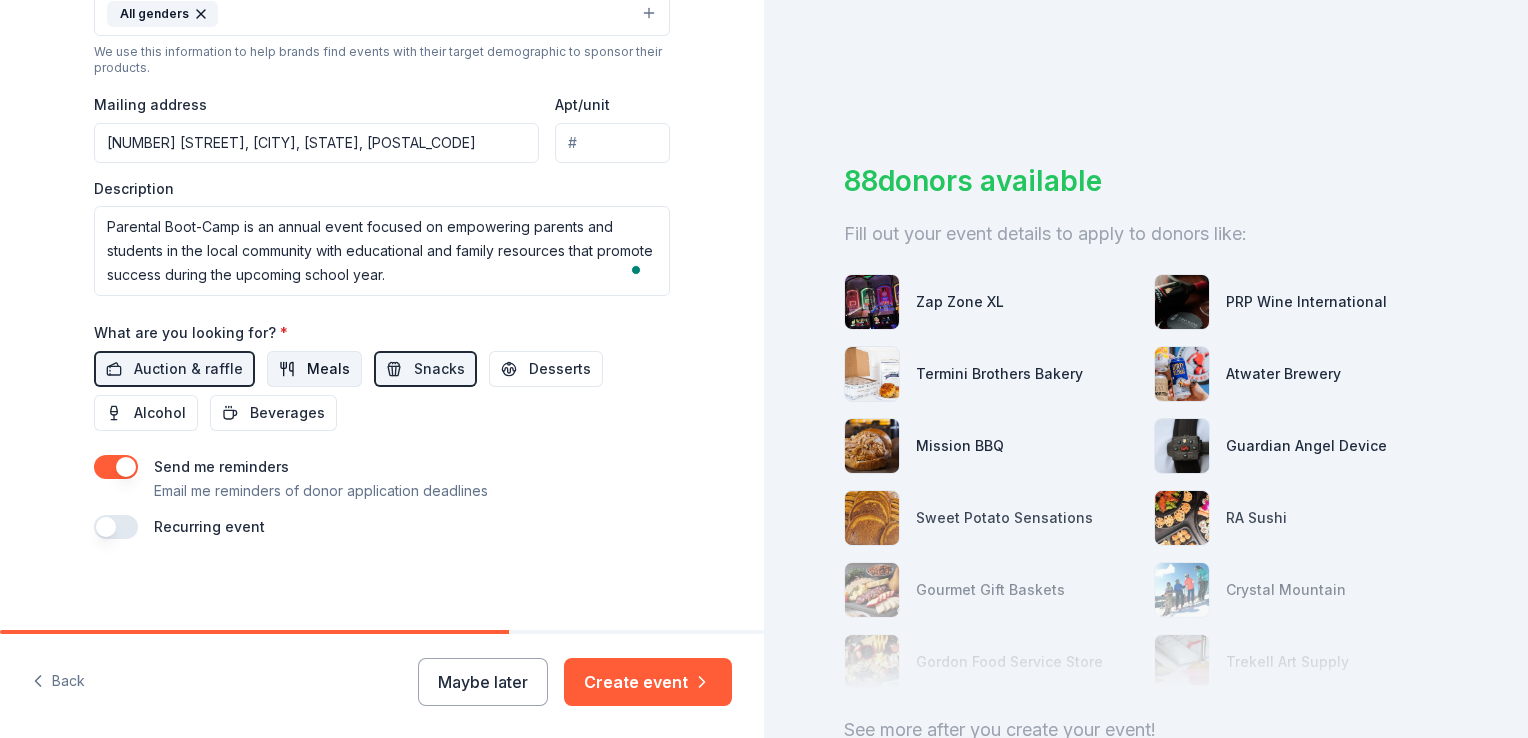 click on "Meals" at bounding box center [328, 369] 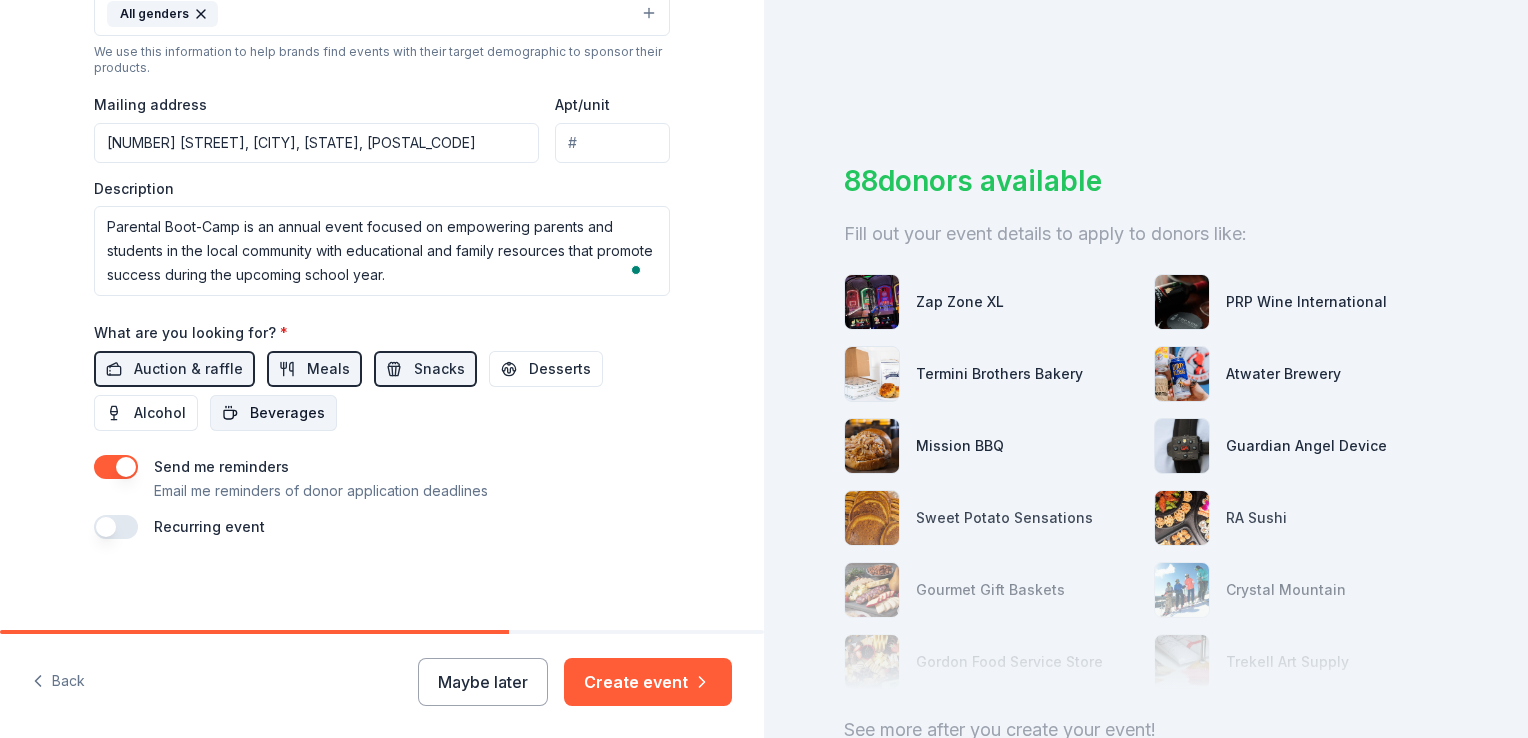 click on "Beverages" at bounding box center (287, 413) 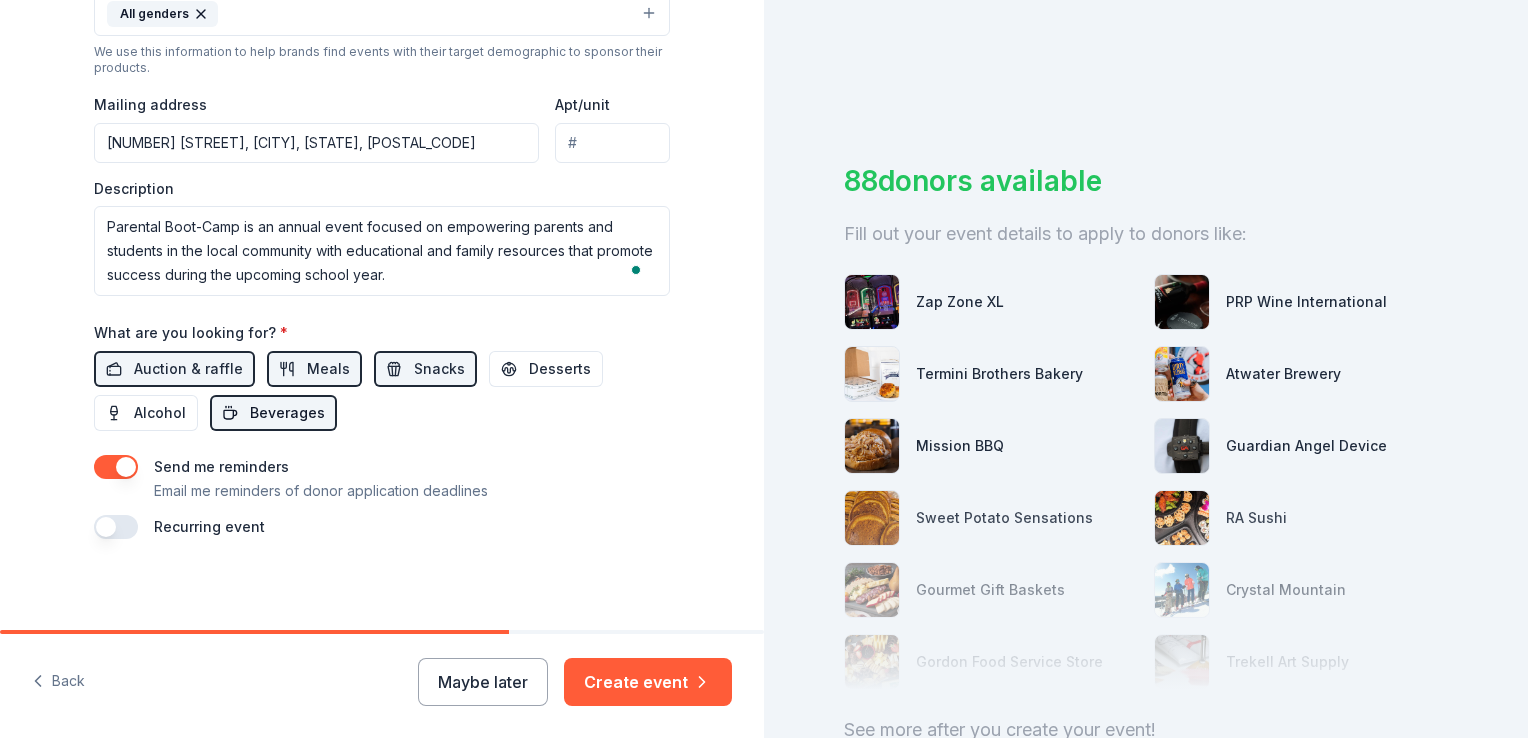 scroll, scrollTop: 704, scrollLeft: 0, axis: vertical 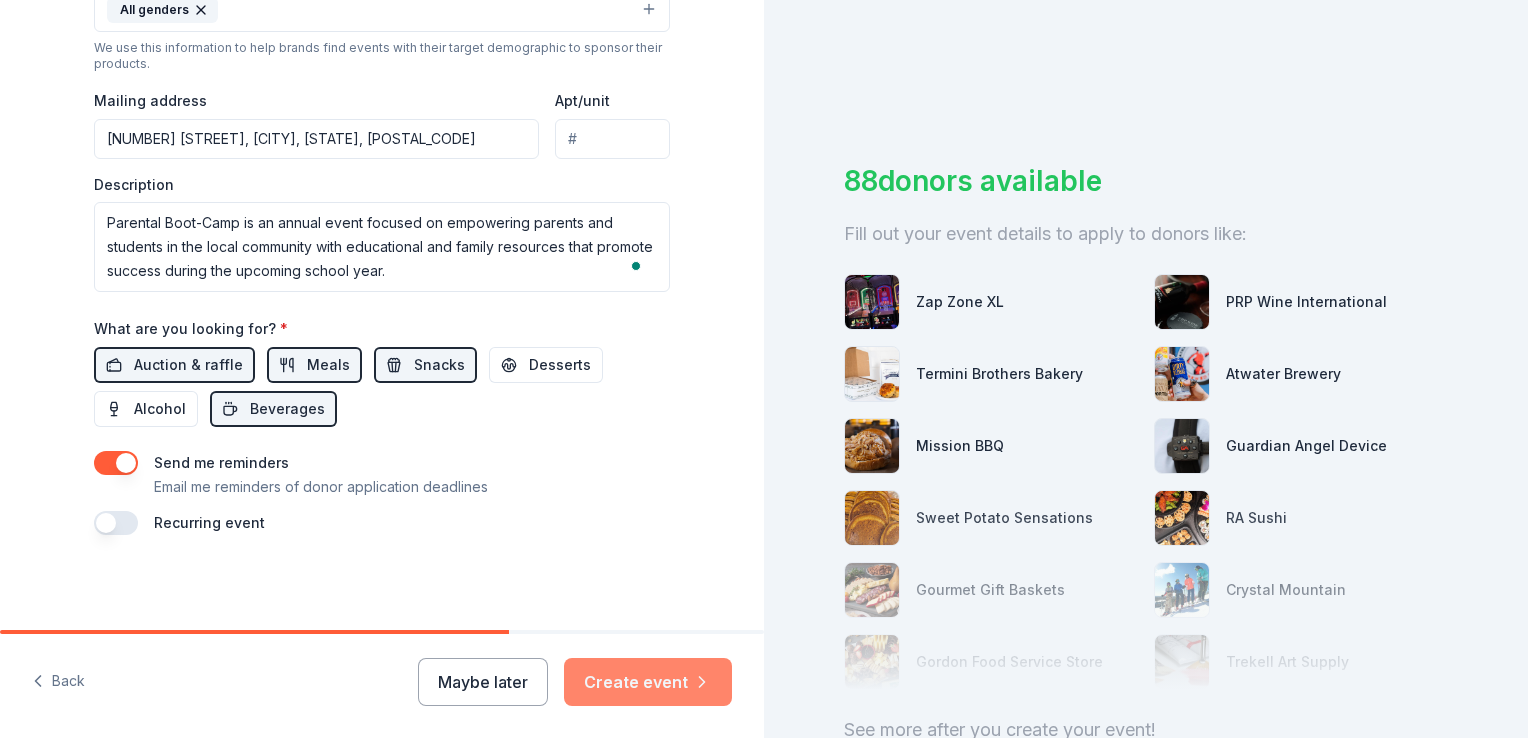 click on "Create event" at bounding box center [648, 682] 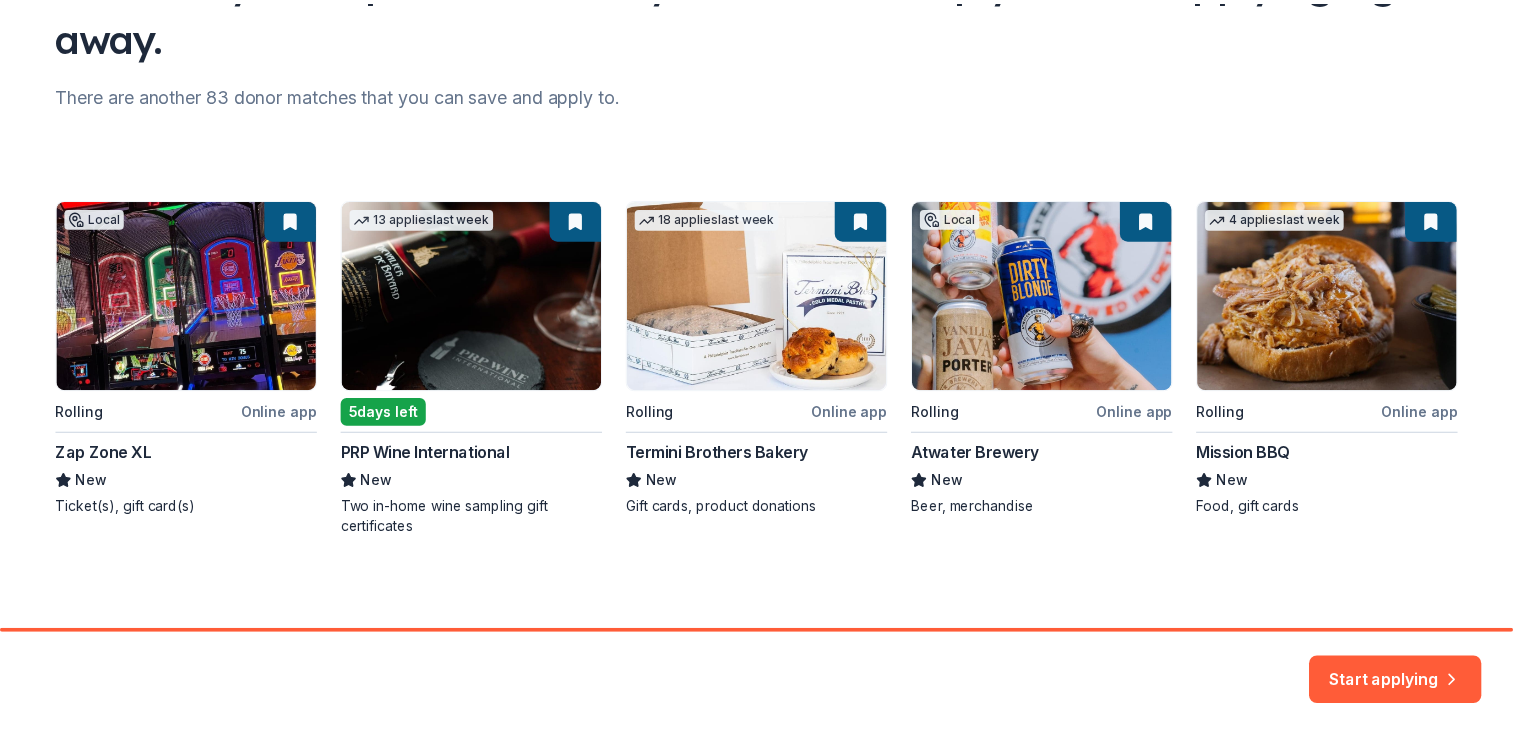 scroll, scrollTop: 210, scrollLeft: 0, axis: vertical 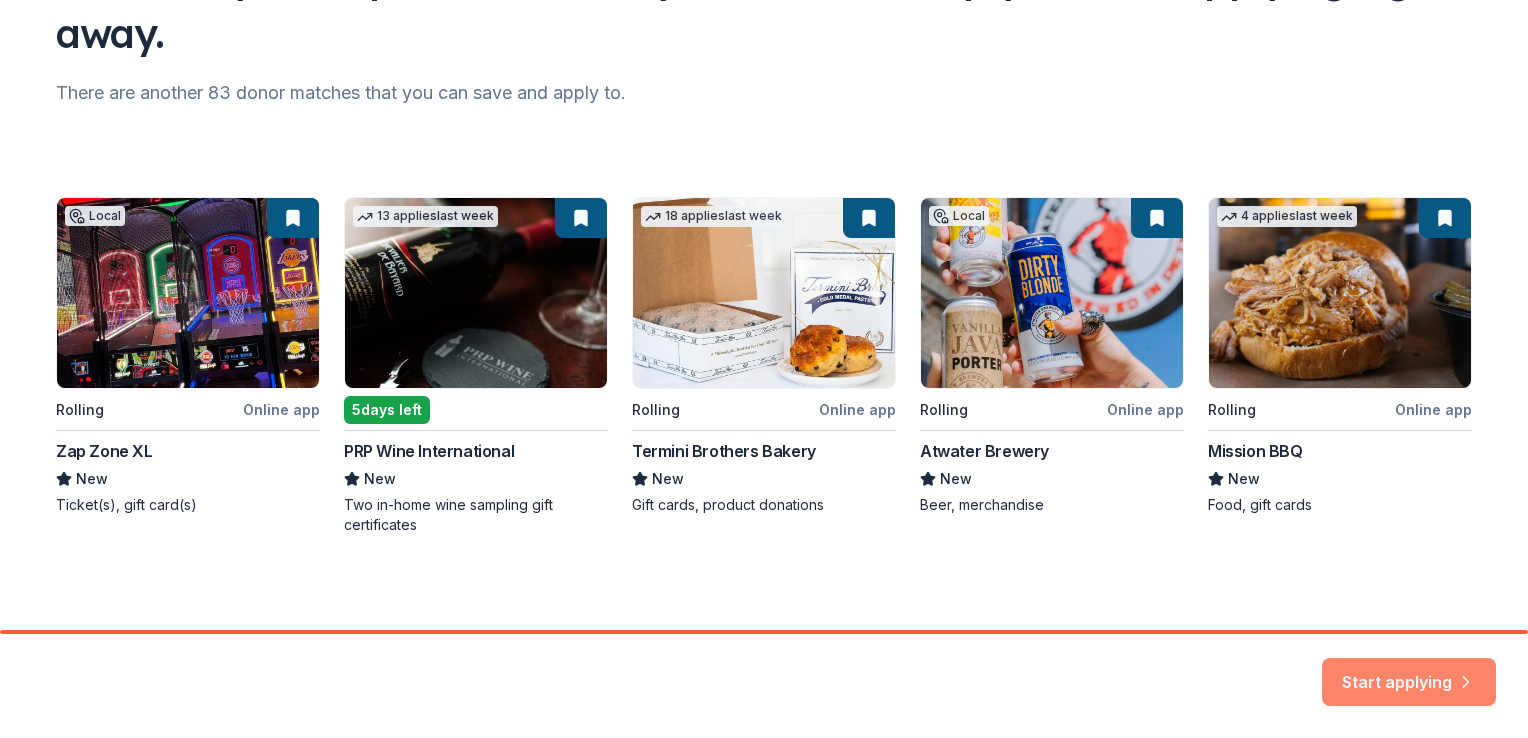 click on "Start applying" at bounding box center (1409, 670) 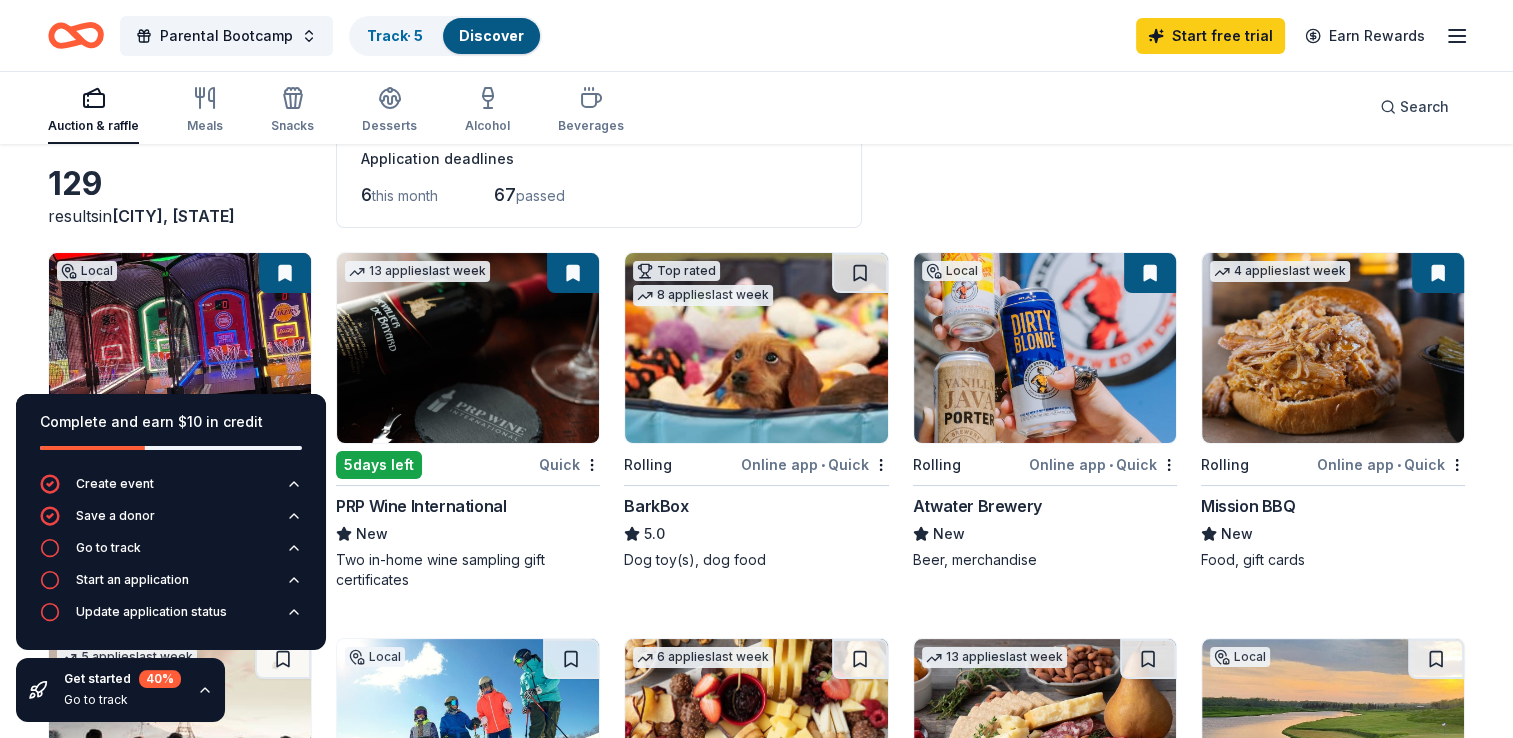 scroll, scrollTop: 0, scrollLeft: 0, axis: both 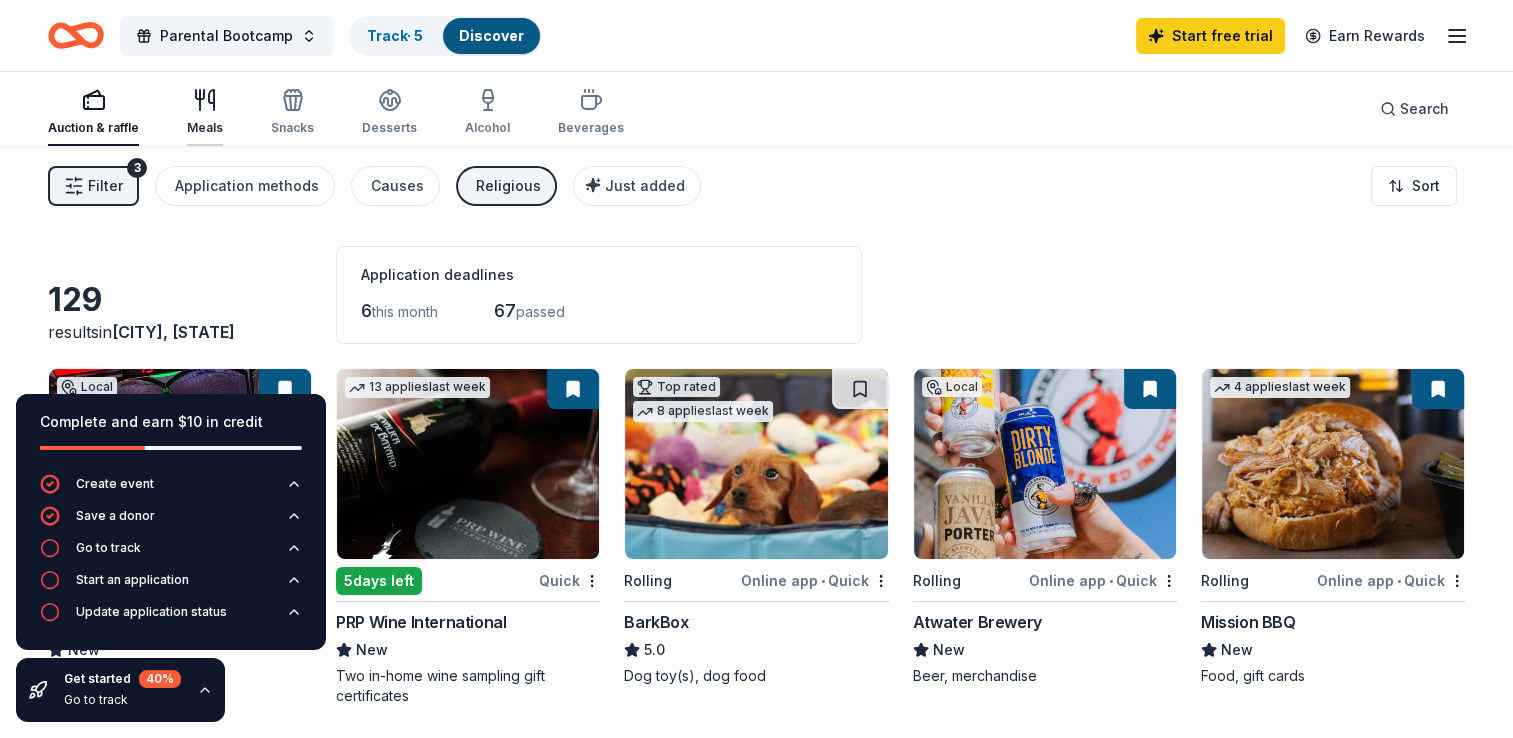 click on "Meals" at bounding box center [205, 112] 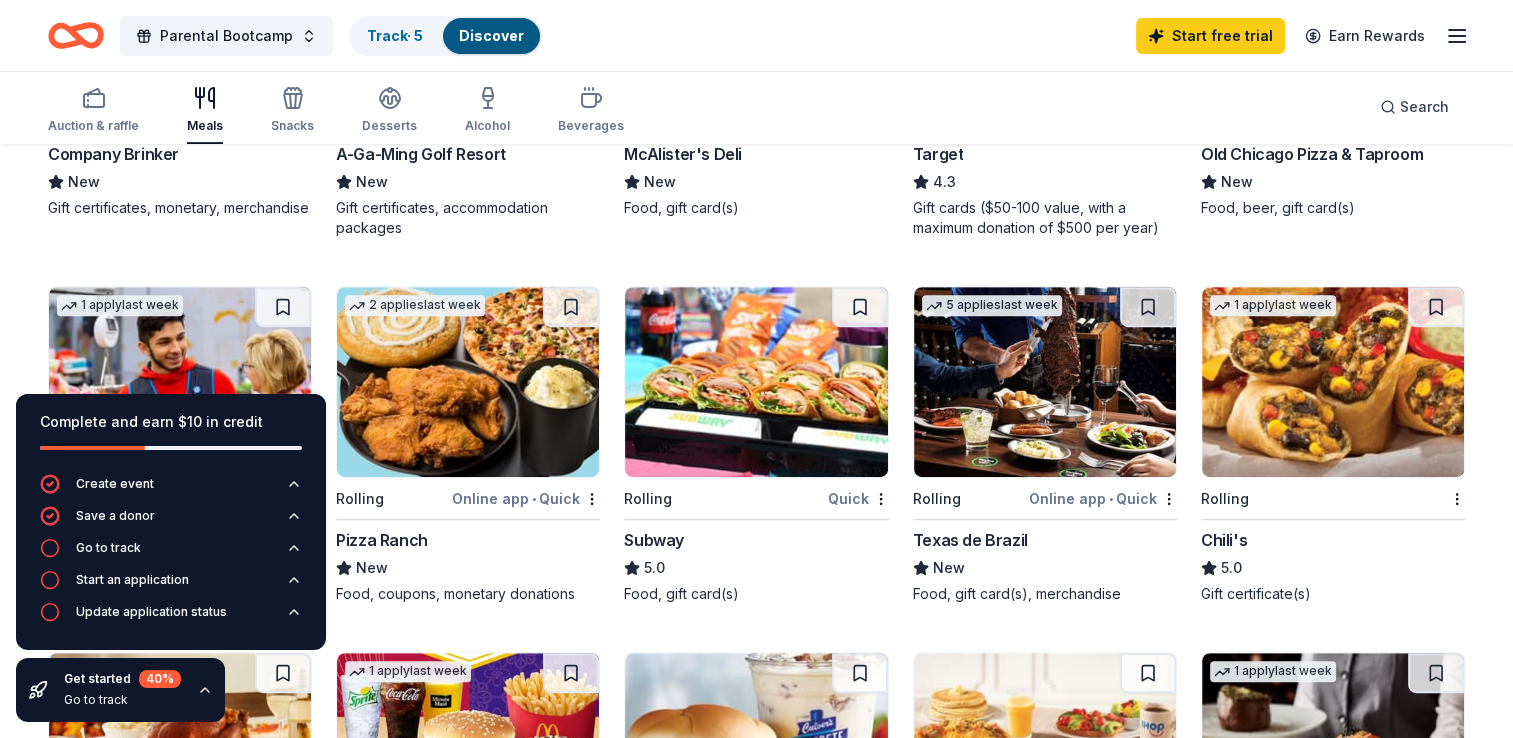 scroll, scrollTop: 900, scrollLeft: 0, axis: vertical 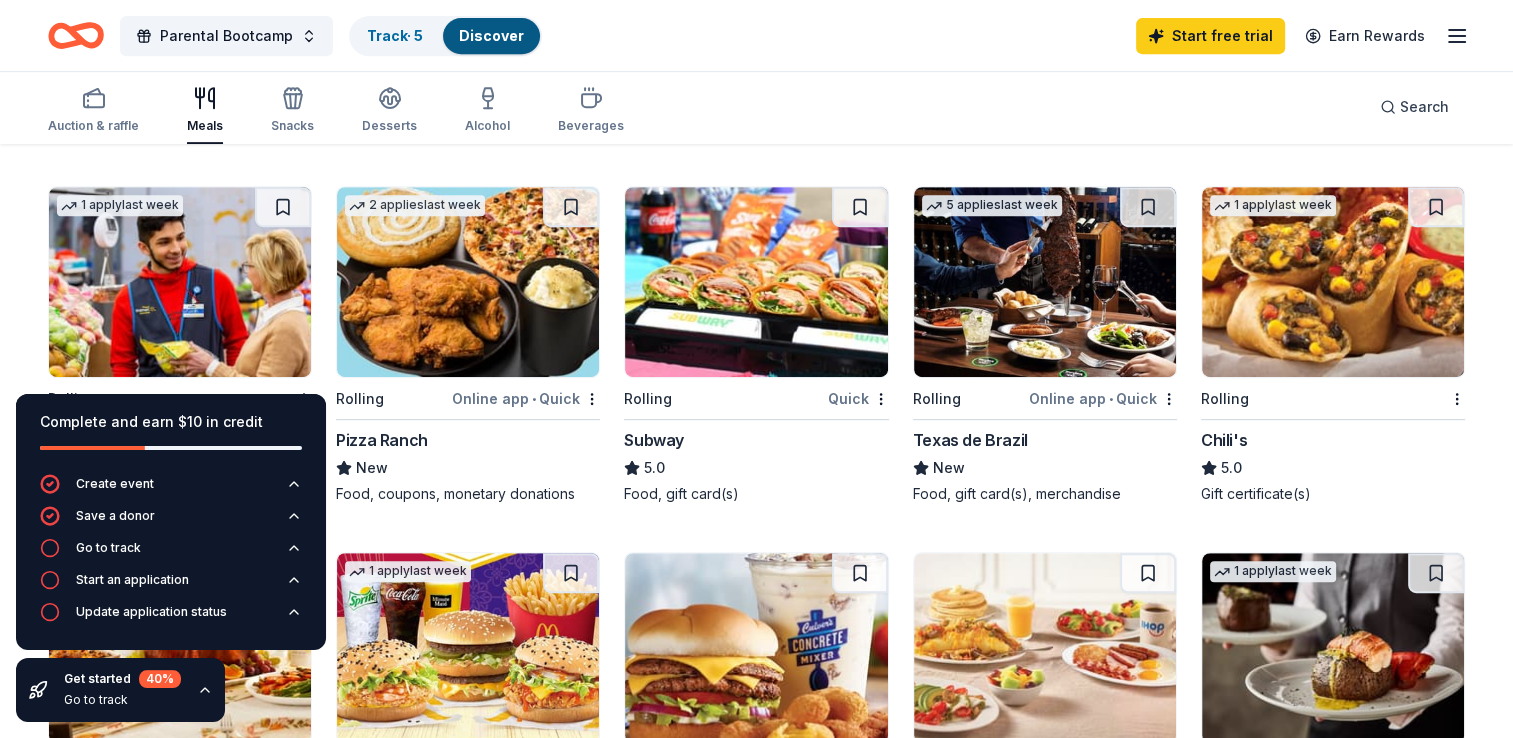 click at bounding box center [756, 282] 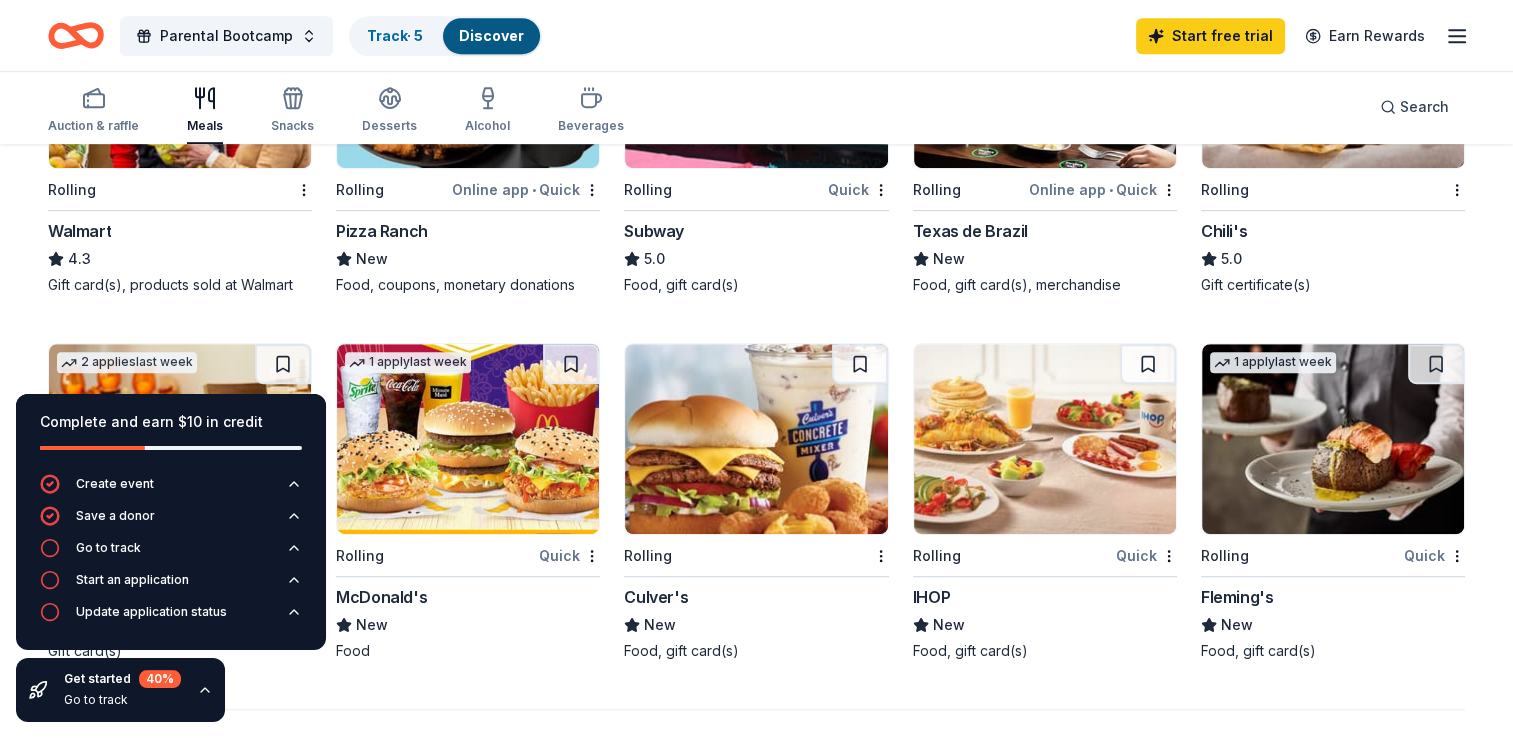 scroll, scrollTop: 780, scrollLeft: 0, axis: vertical 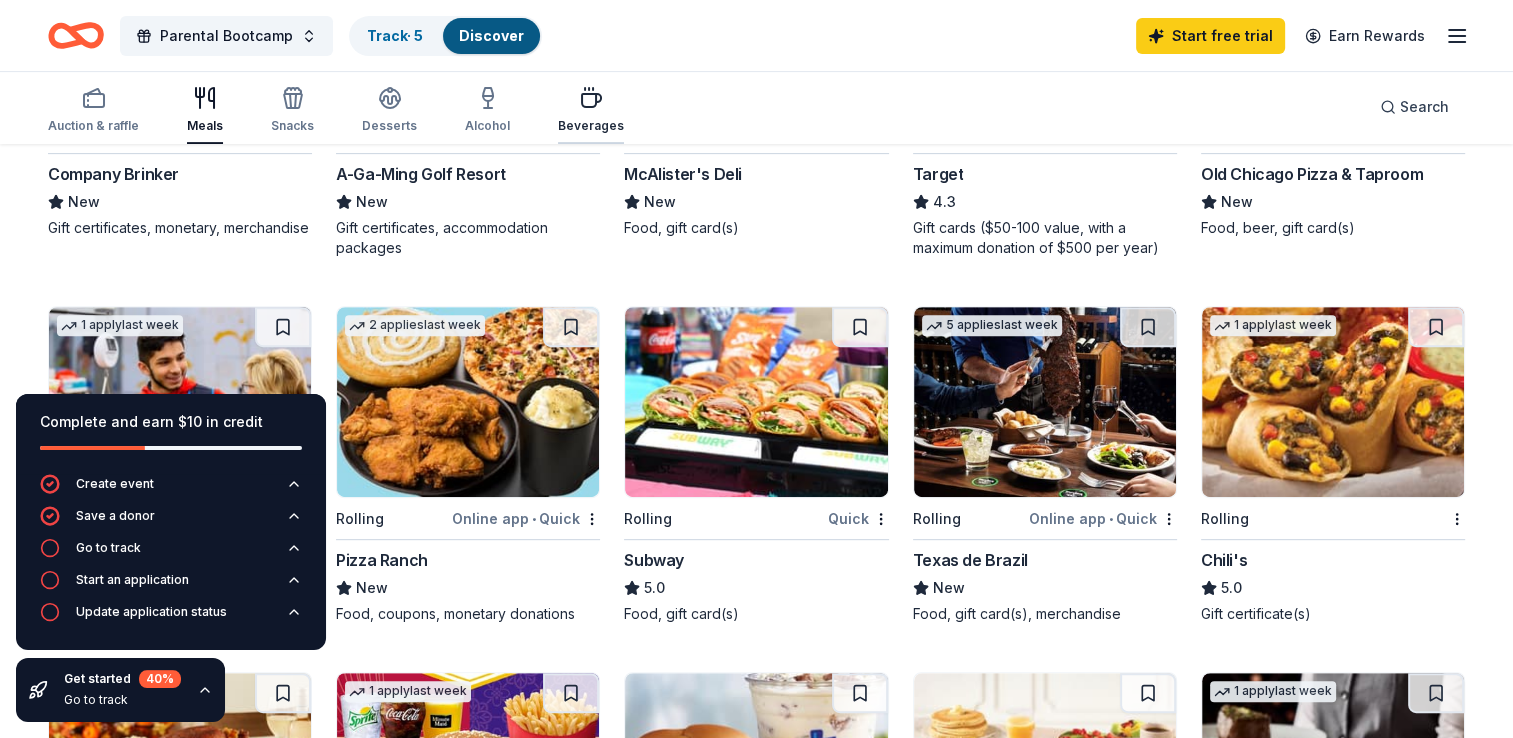 click 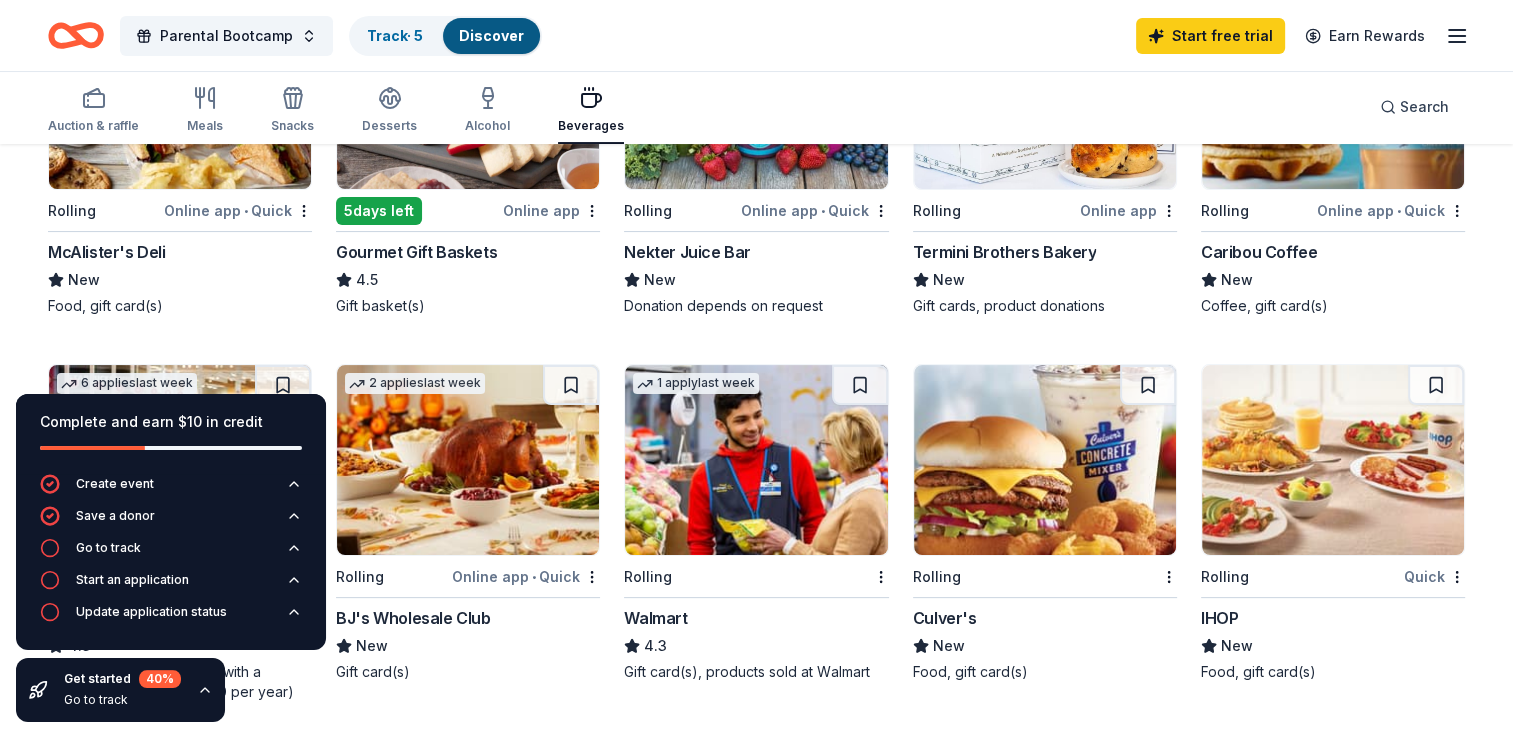 scroll, scrollTop: 500, scrollLeft: 0, axis: vertical 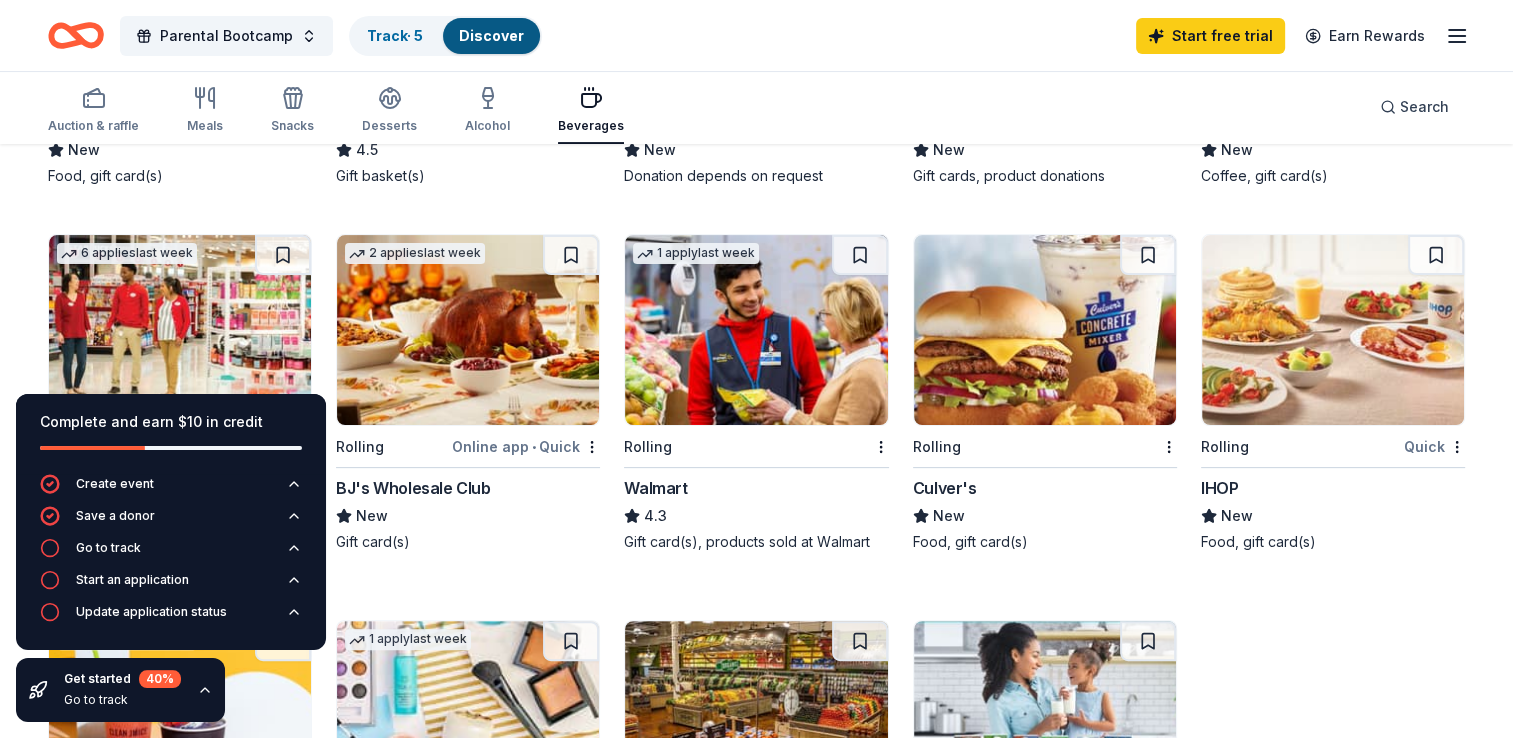 click at bounding box center [756, 330] 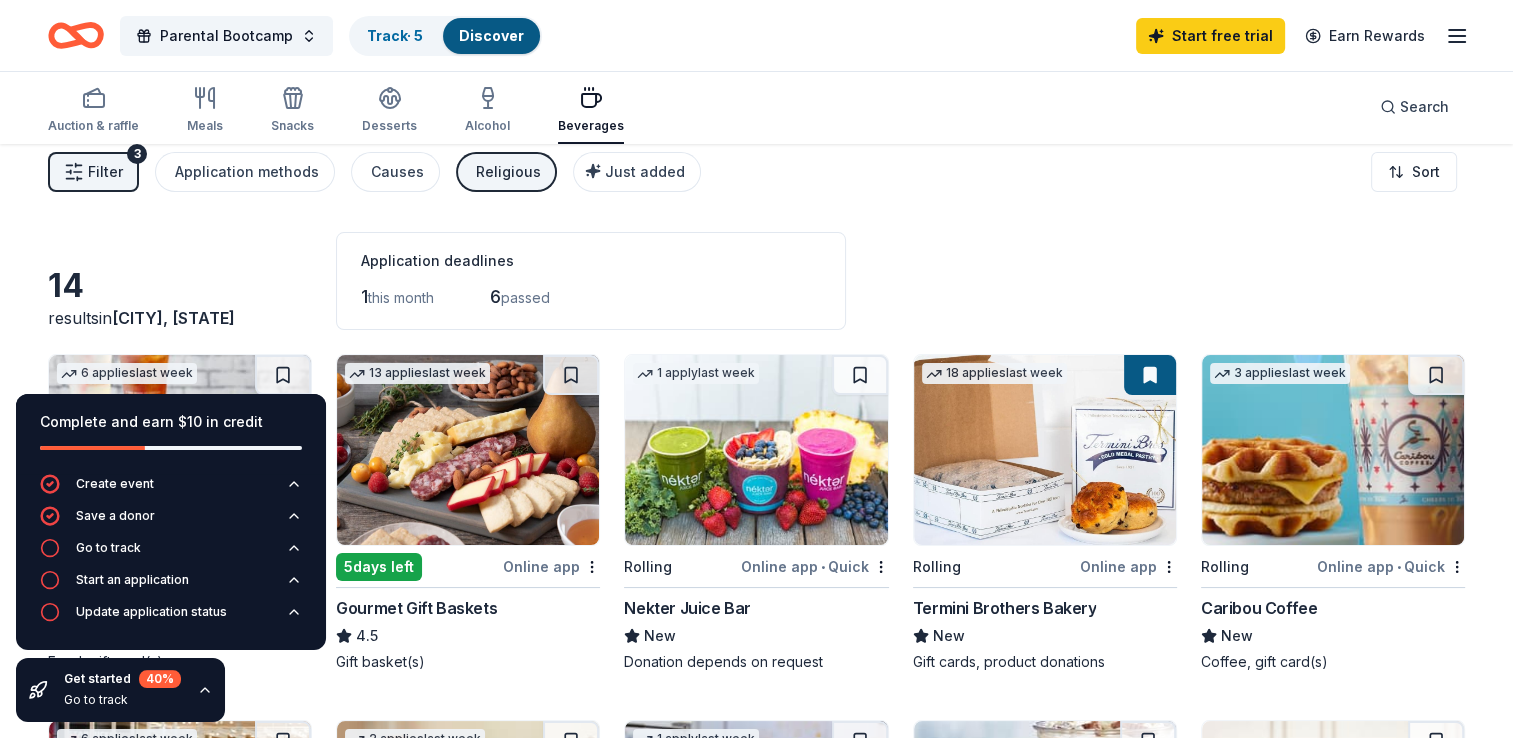 scroll, scrollTop: 0, scrollLeft: 0, axis: both 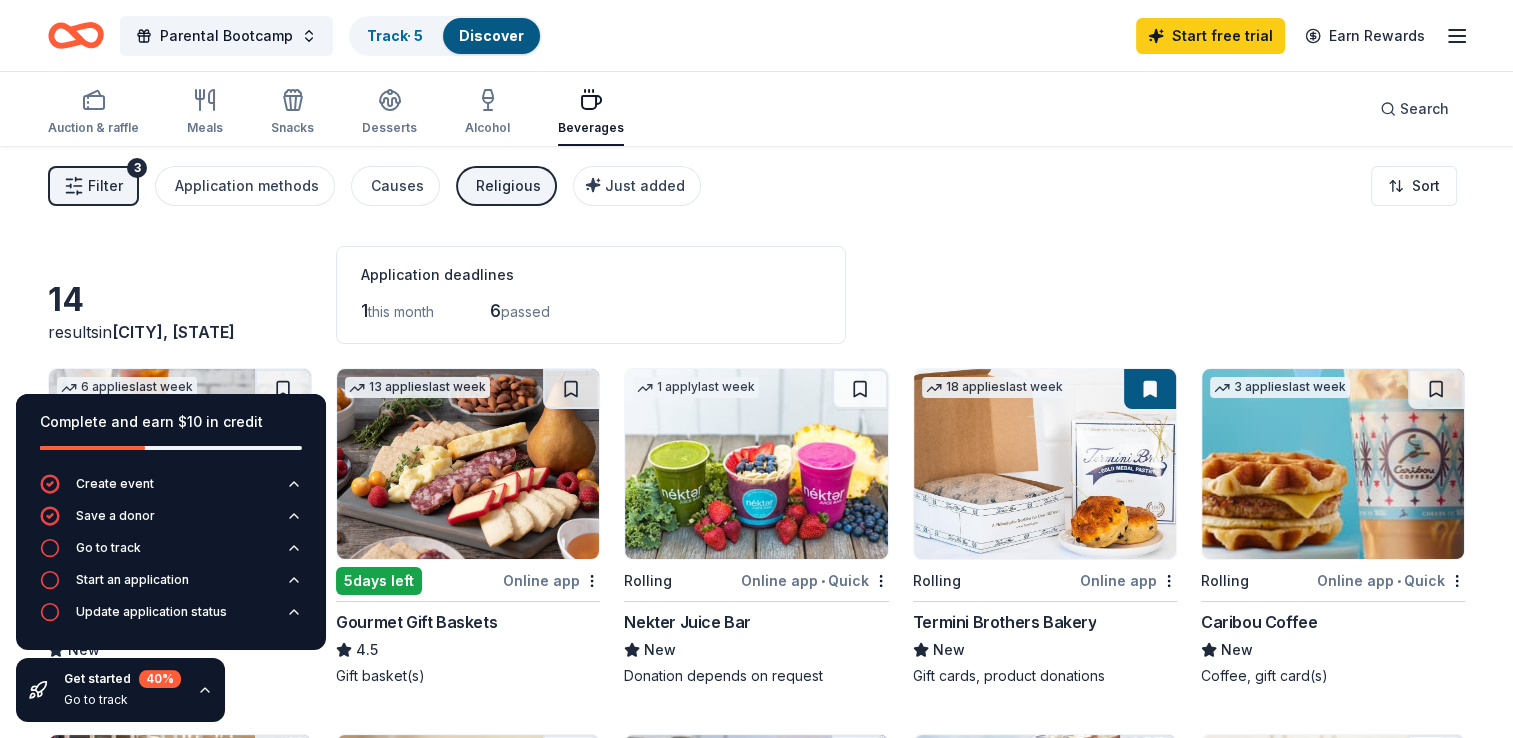 click 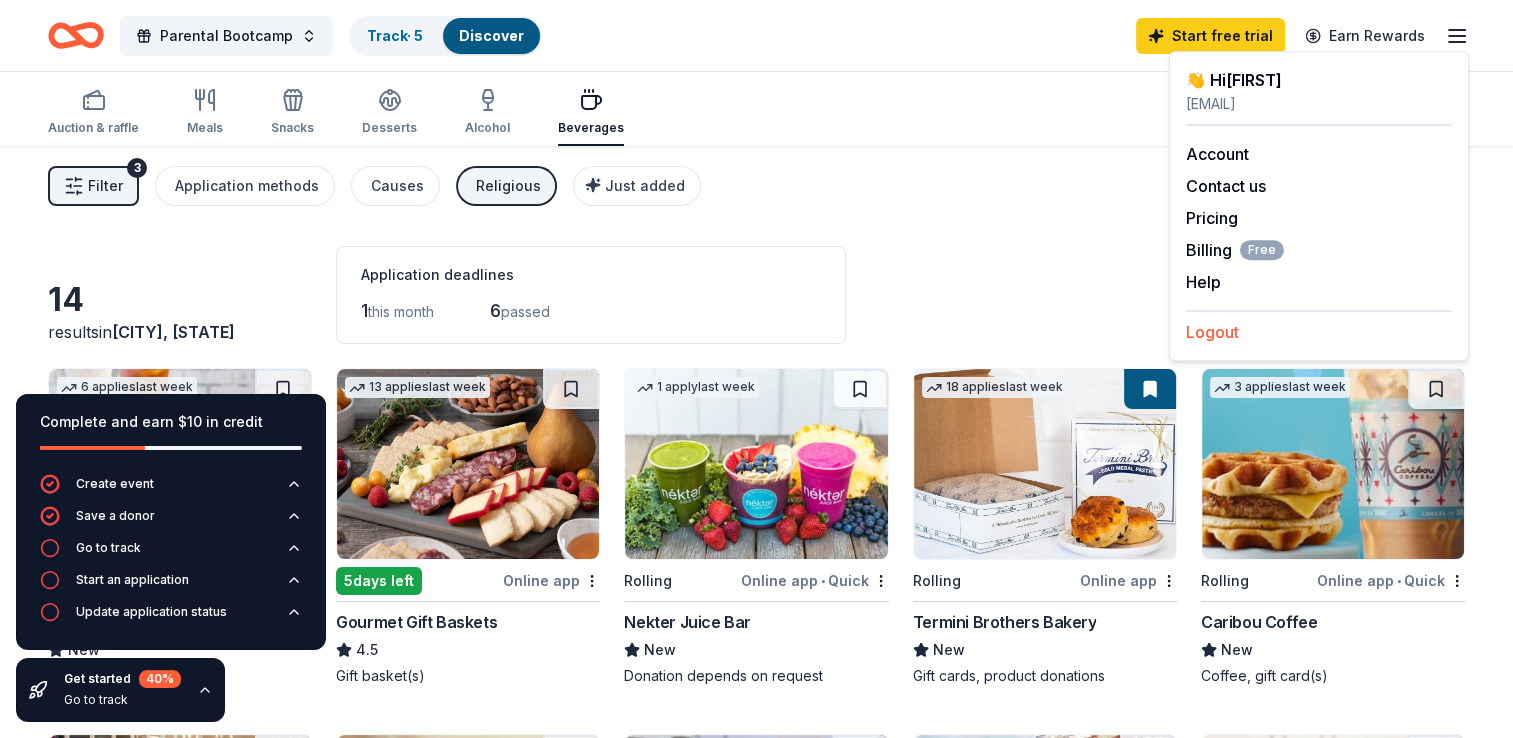 click on "Logout" at bounding box center (1212, 332) 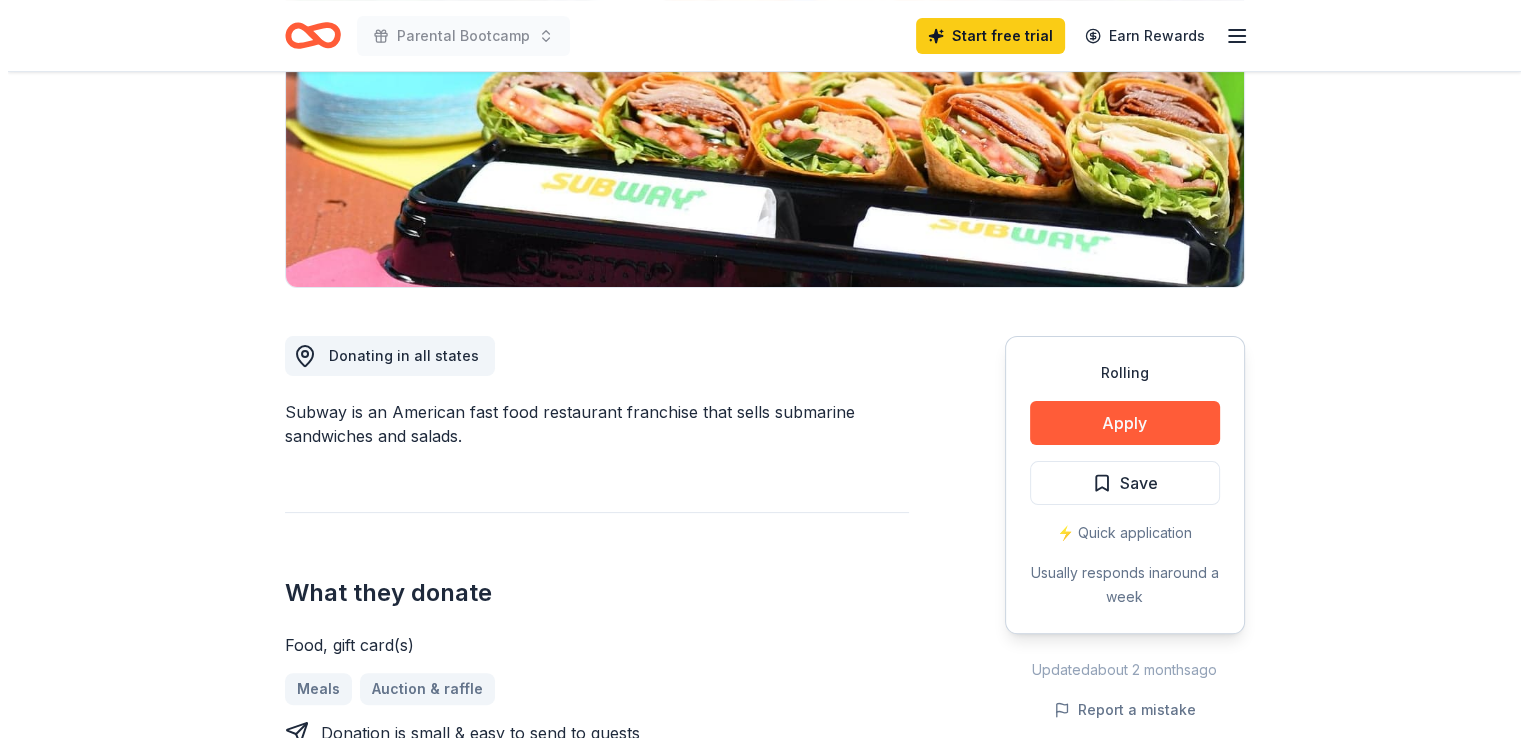 scroll, scrollTop: 400, scrollLeft: 0, axis: vertical 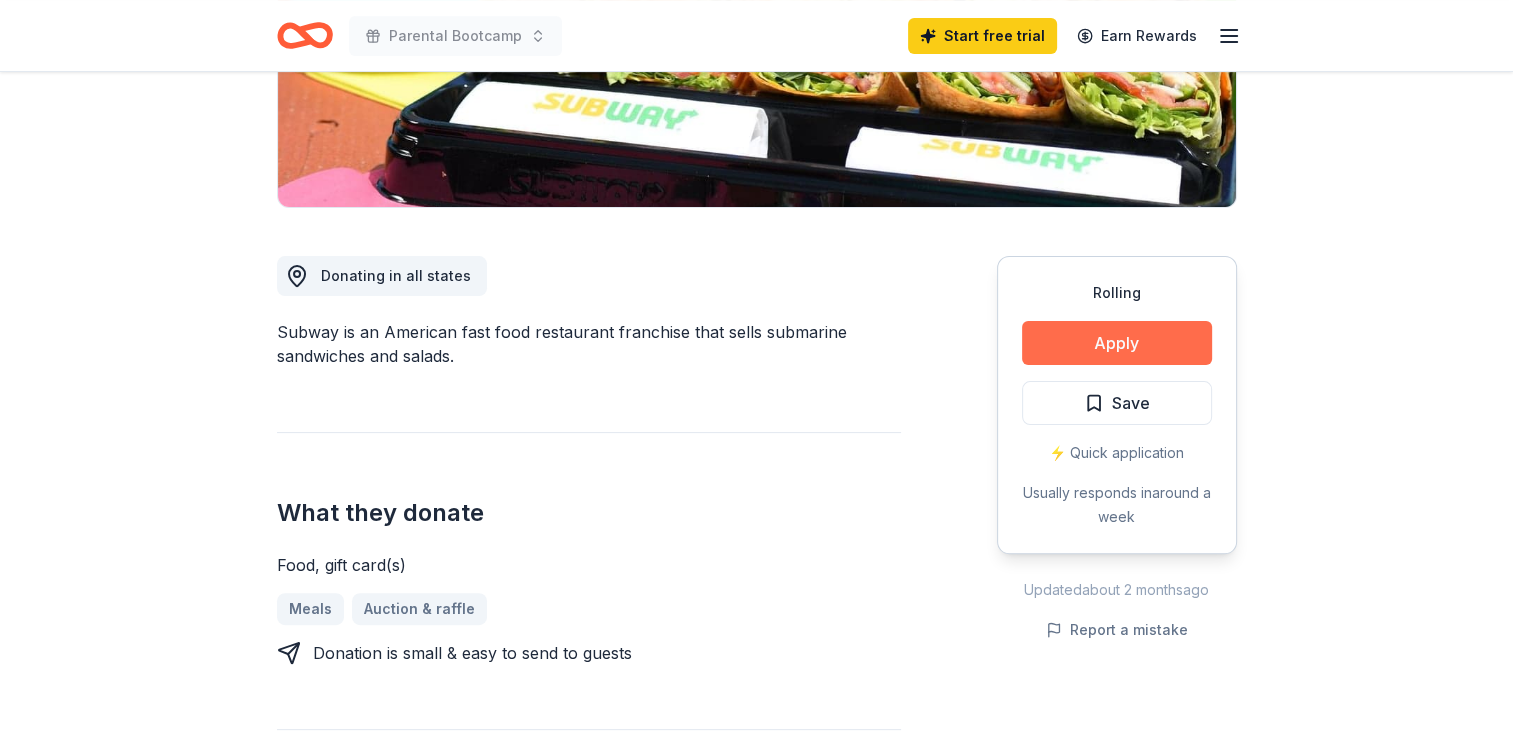 click on "Apply" at bounding box center (1117, 343) 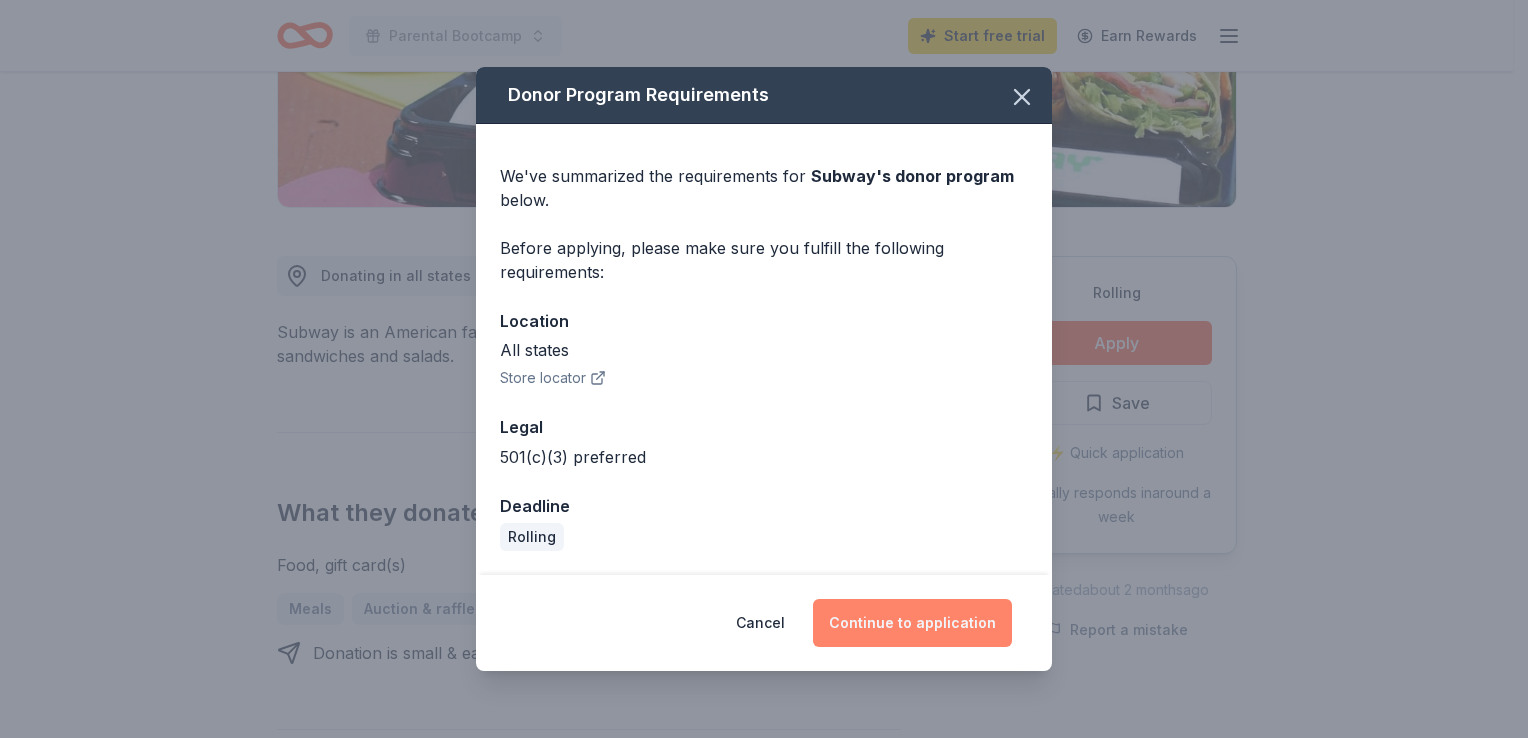 click on "Continue to application" at bounding box center (912, 623) 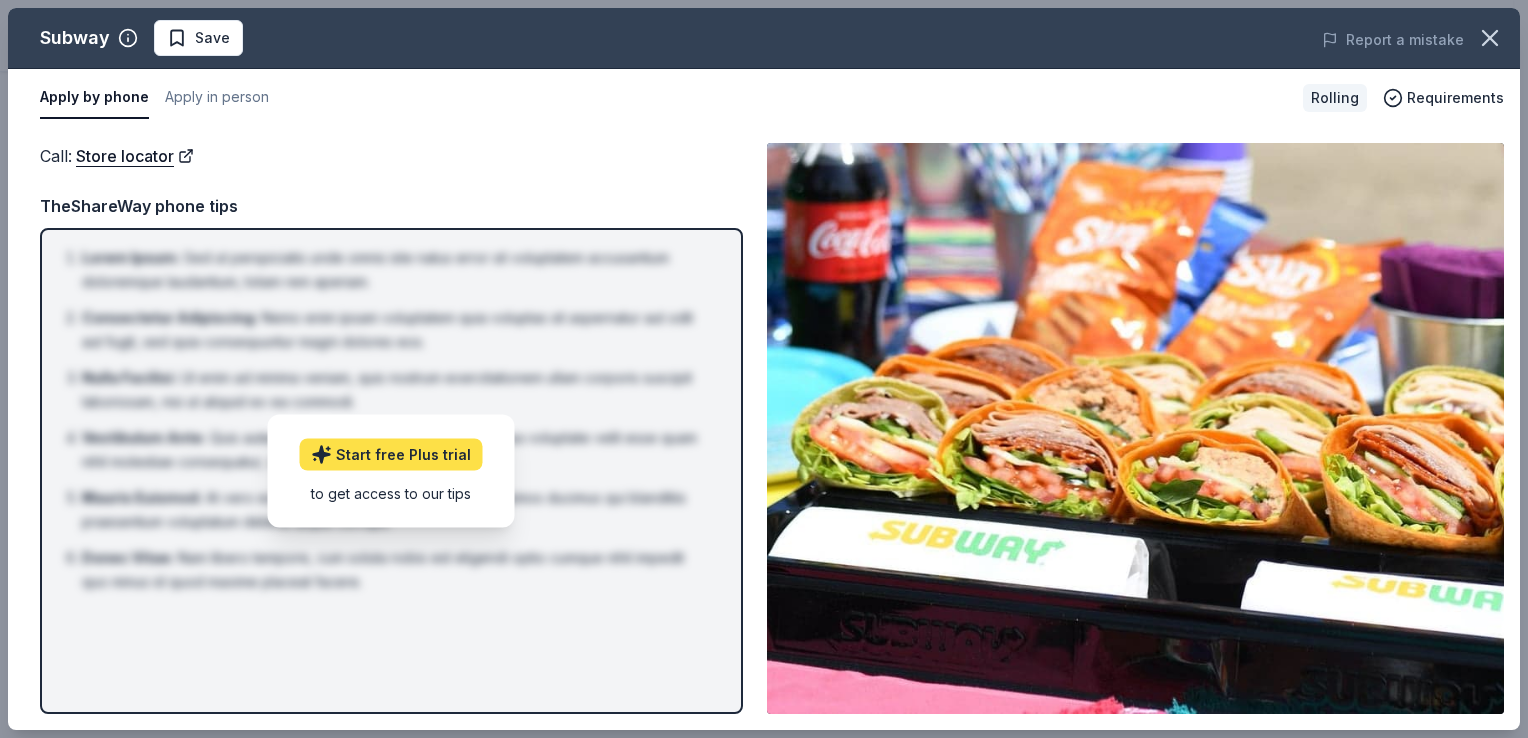 click on "Start free Plus trial" at bounding box center (391, 454) 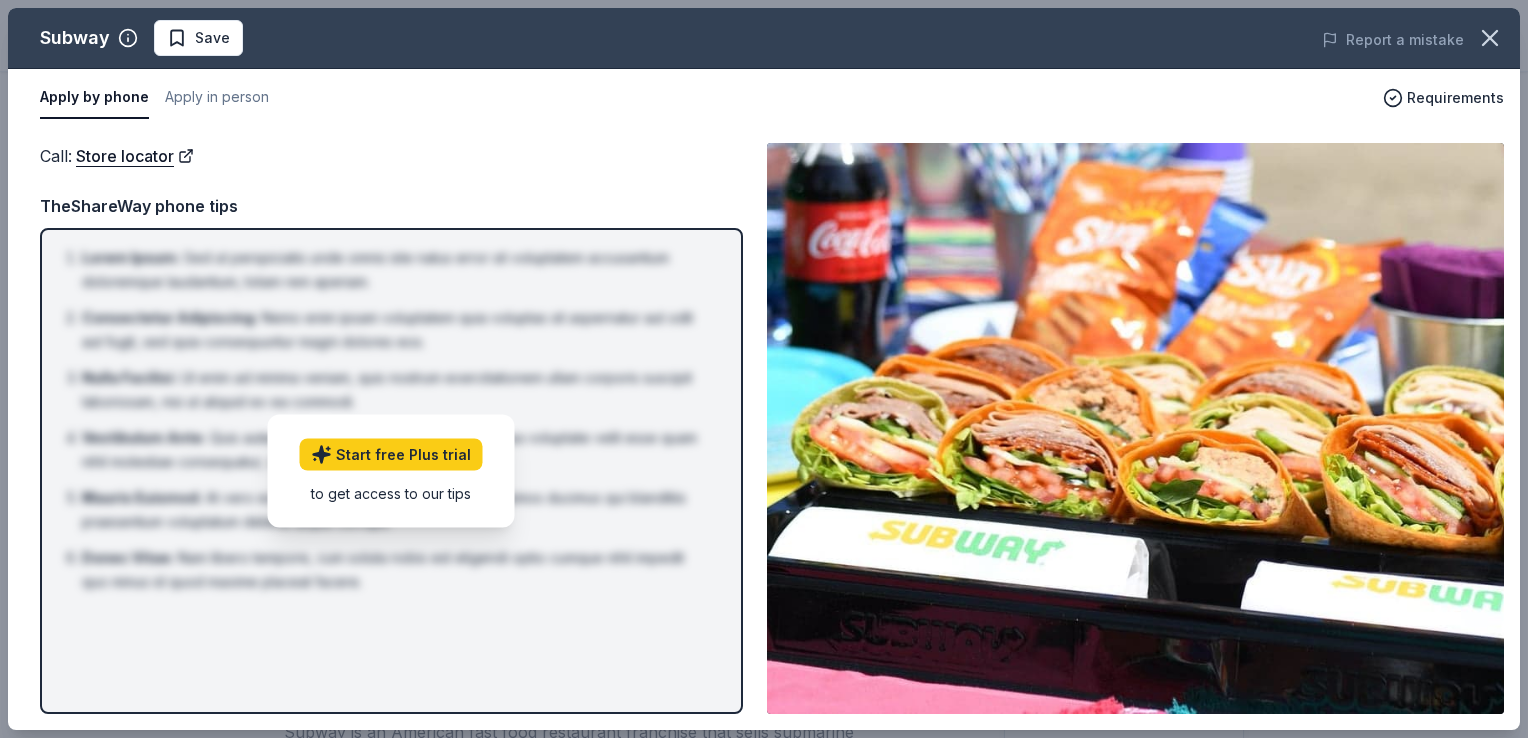 scroll, scrollTop: 0, scrollLeft: 0, axis: both 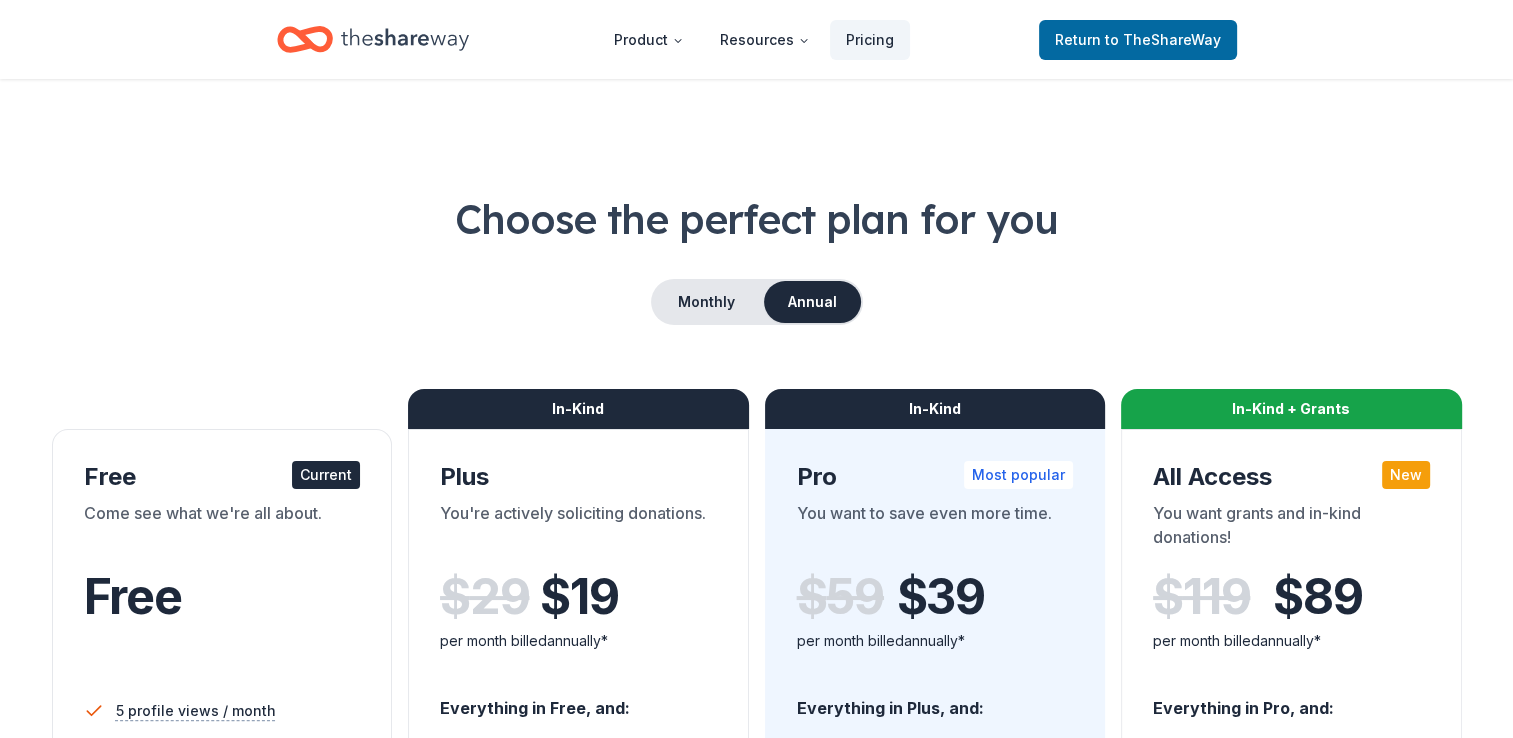 click on "Current" at bounding box center (326, 475) 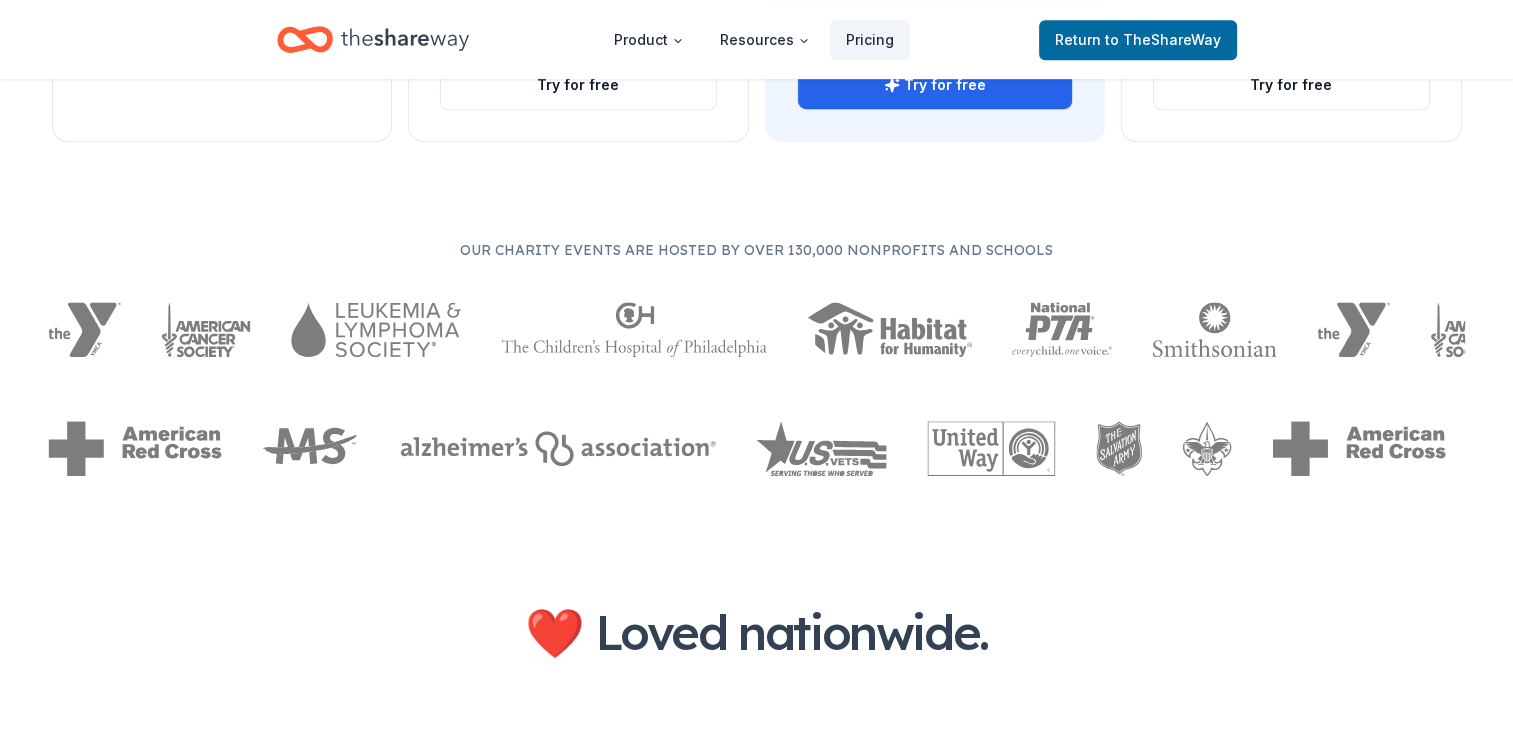 scroll, scrollTop: 900, scrollLeft: 0, axis: vertical 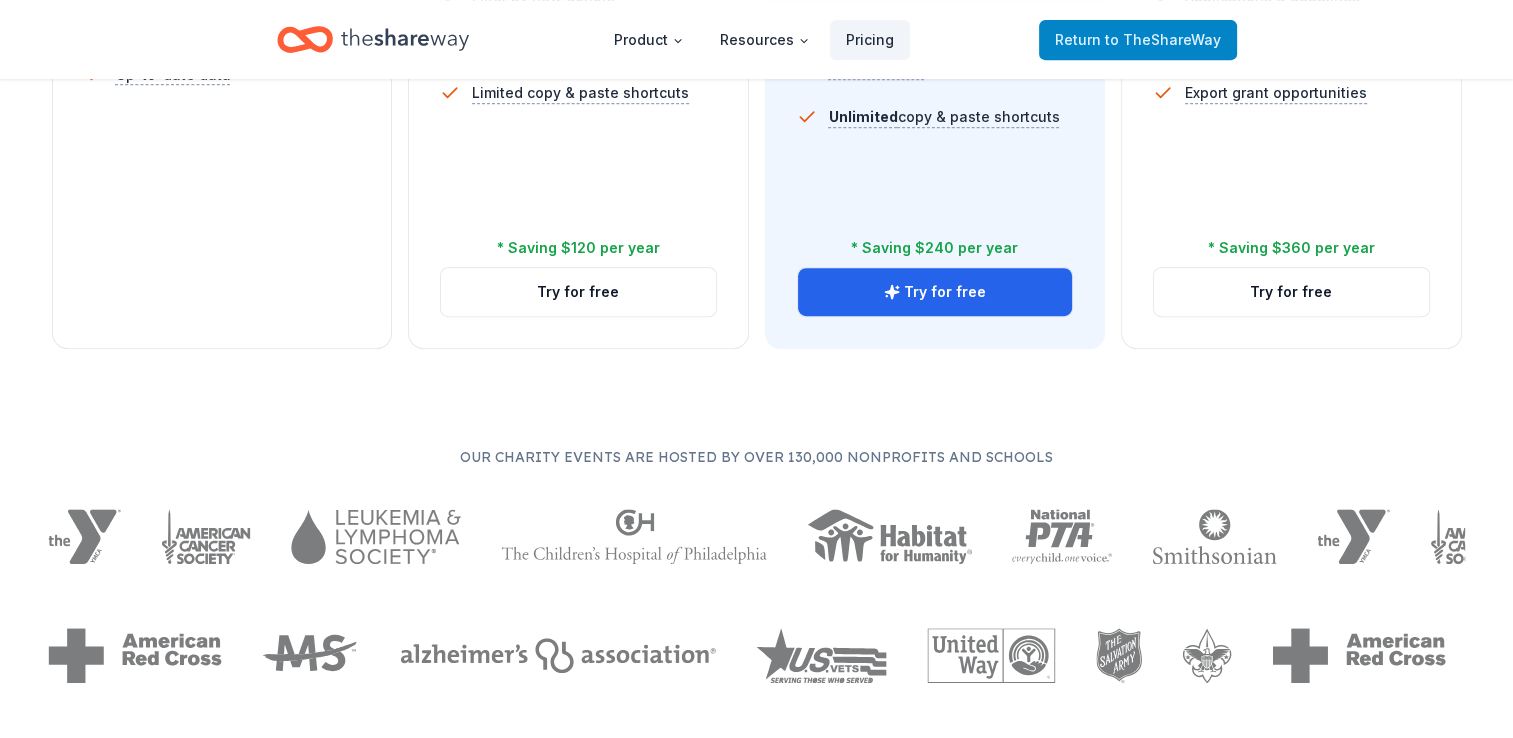 click on "to TheShareWay" at bounding box center (1163, 39) 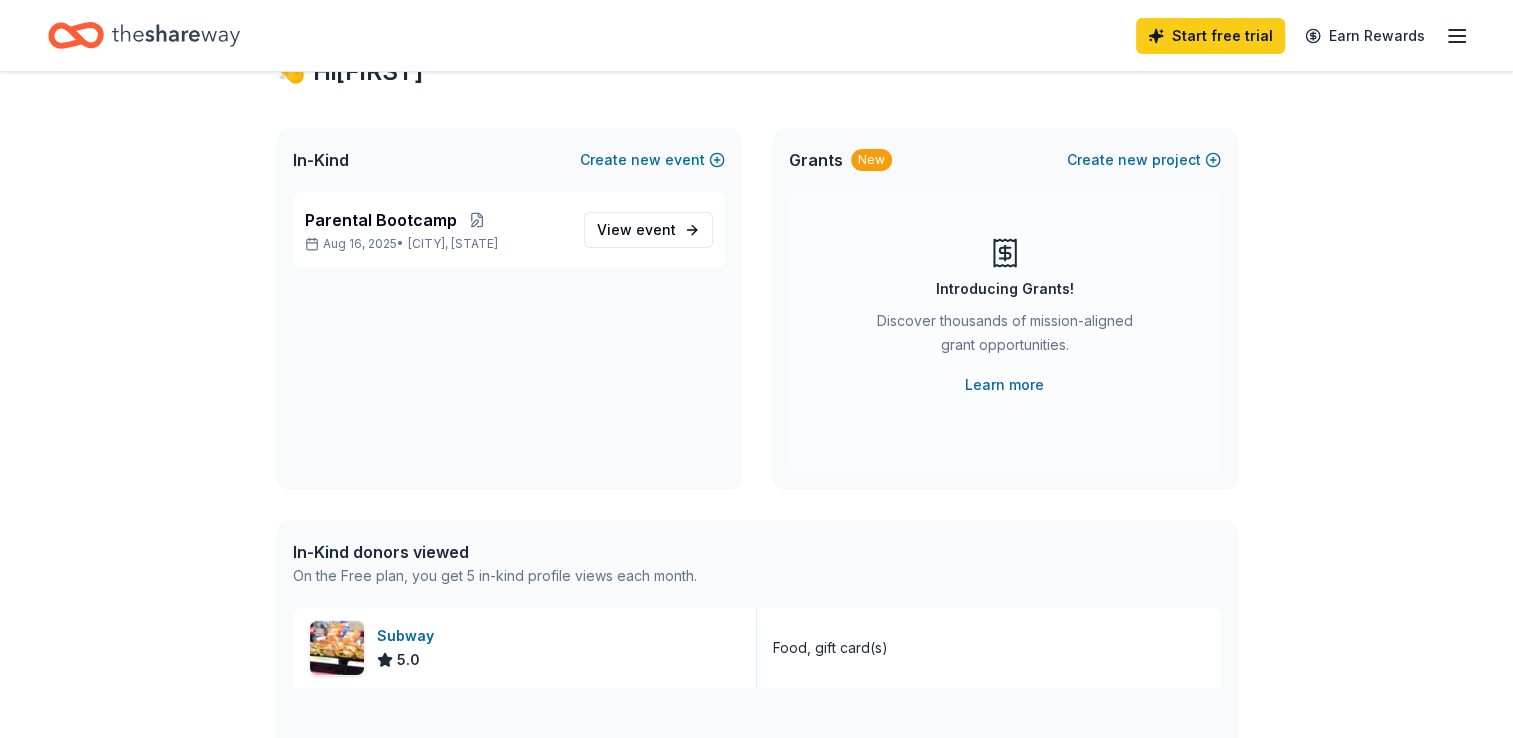 scroll, scrollTop: 0, scrollLeft: 0, axis: both 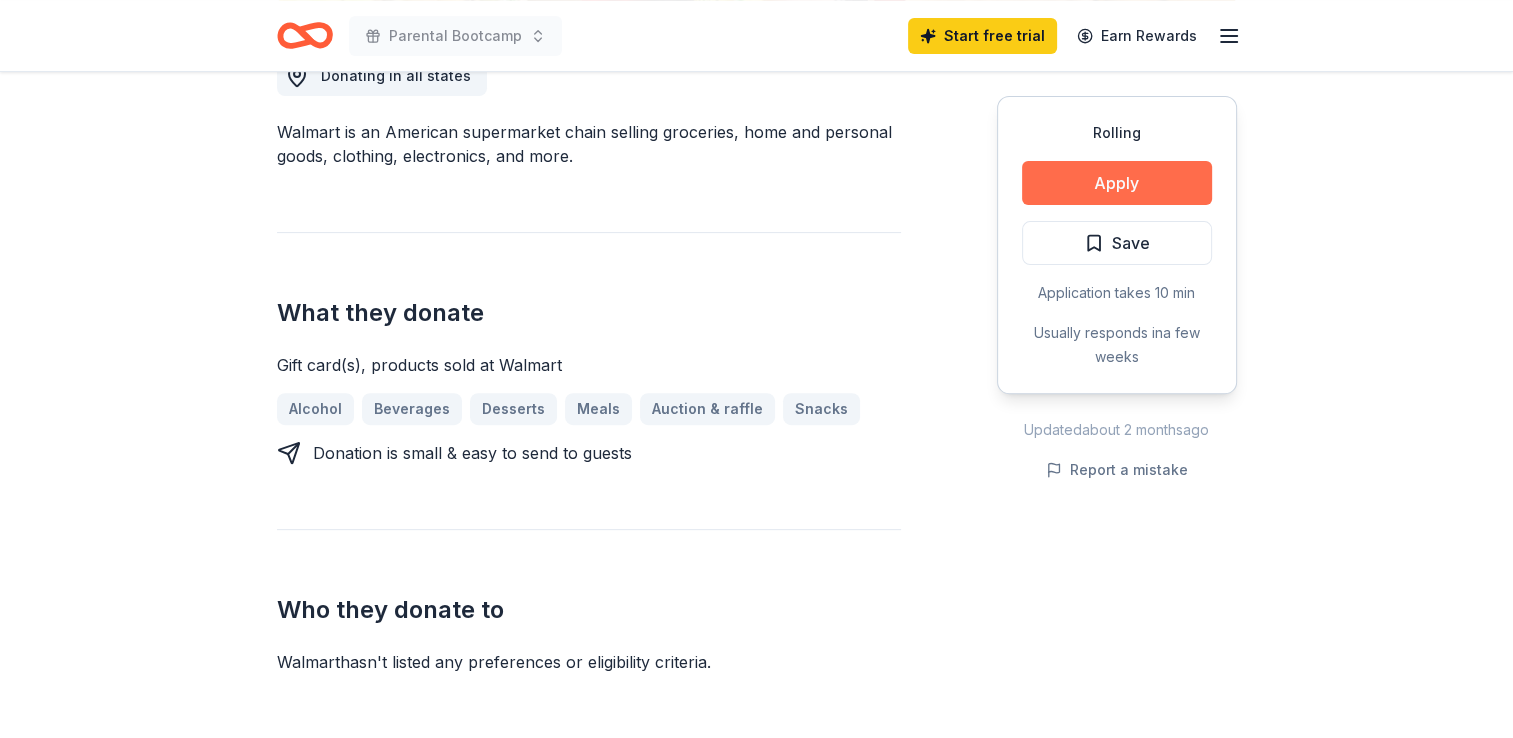click on "Apply" at bounding box center [1117, 183] 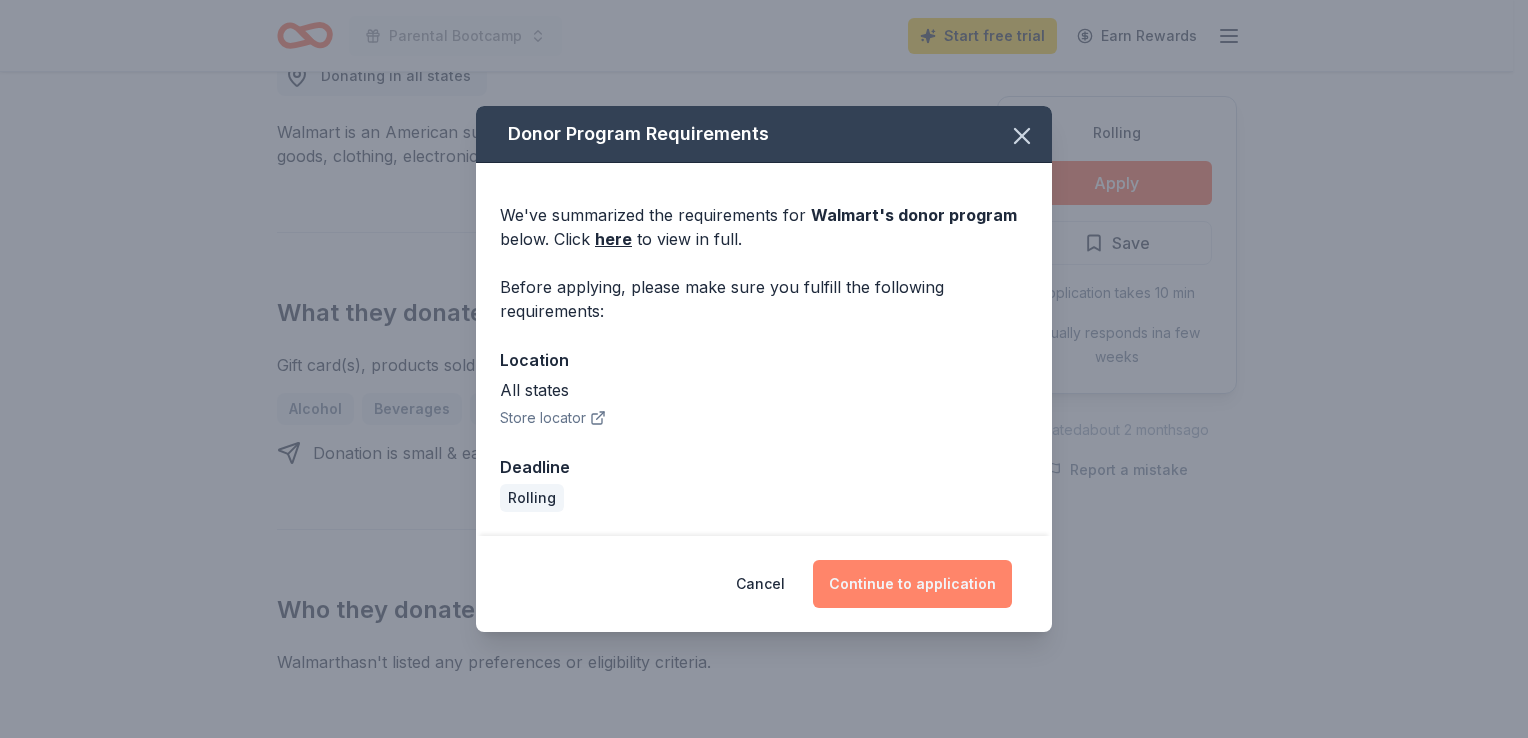 click on "Continue to application" at bounding box center (912, 584) 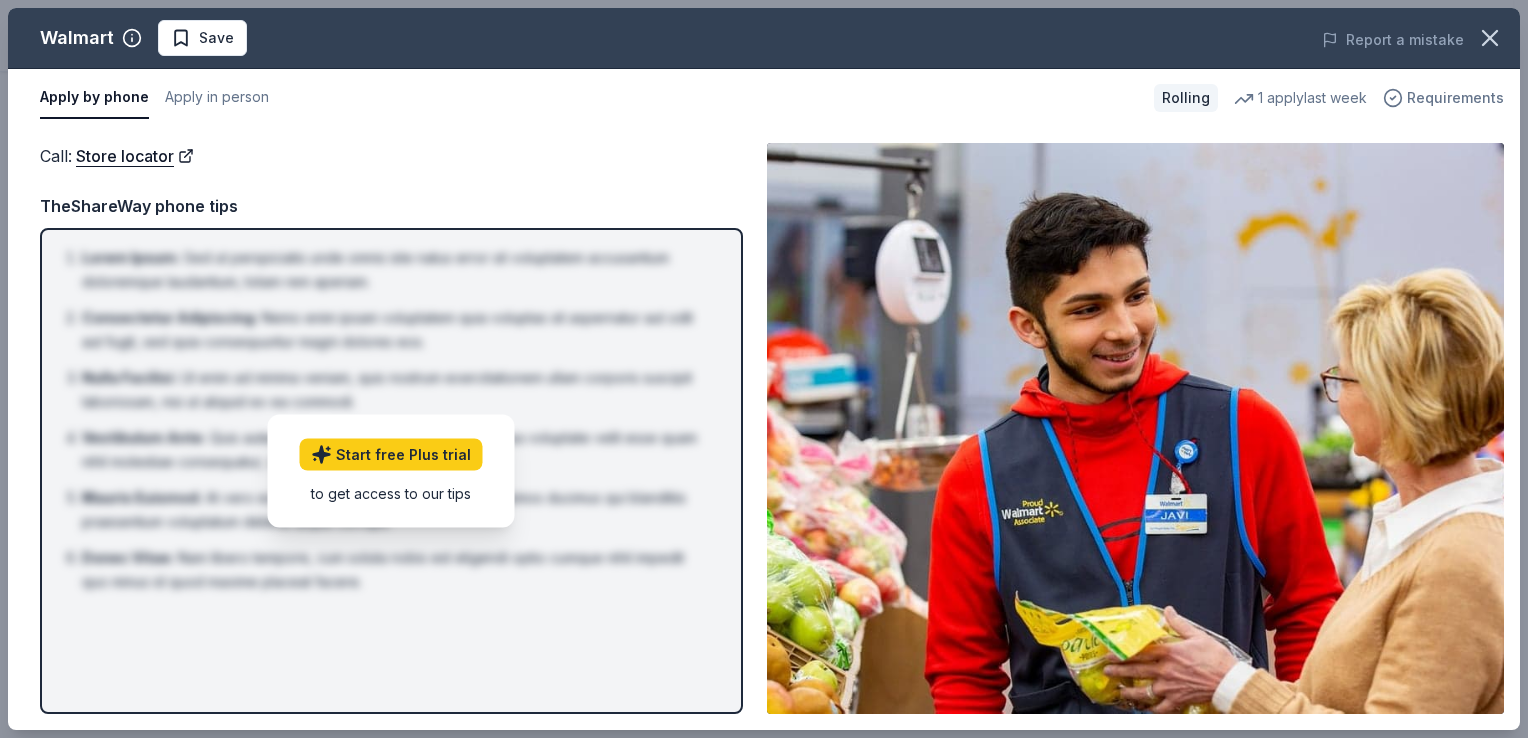 click on "Requirements" at bounding box center (1455, 98) 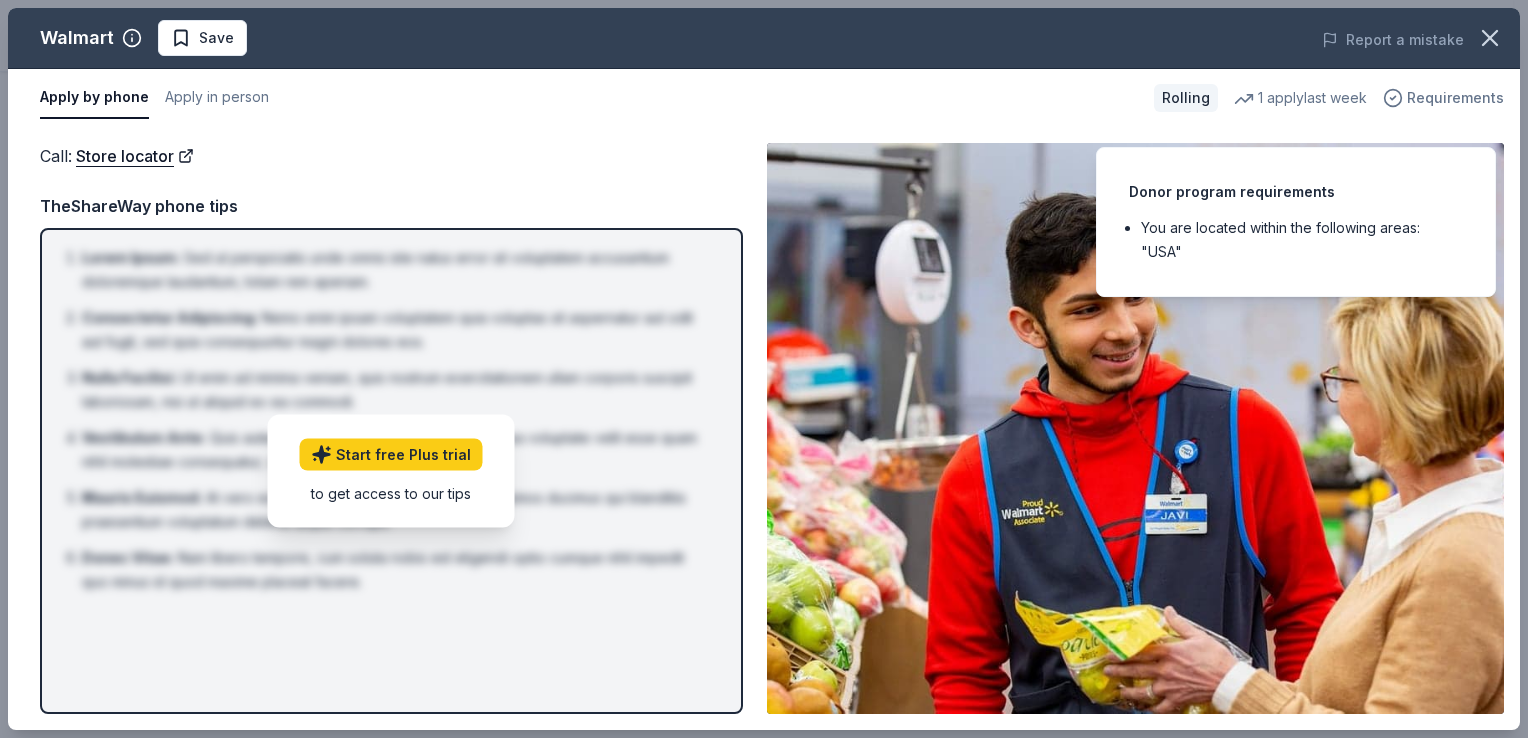 click on "Requirements" at bounding box center (1455, 98) 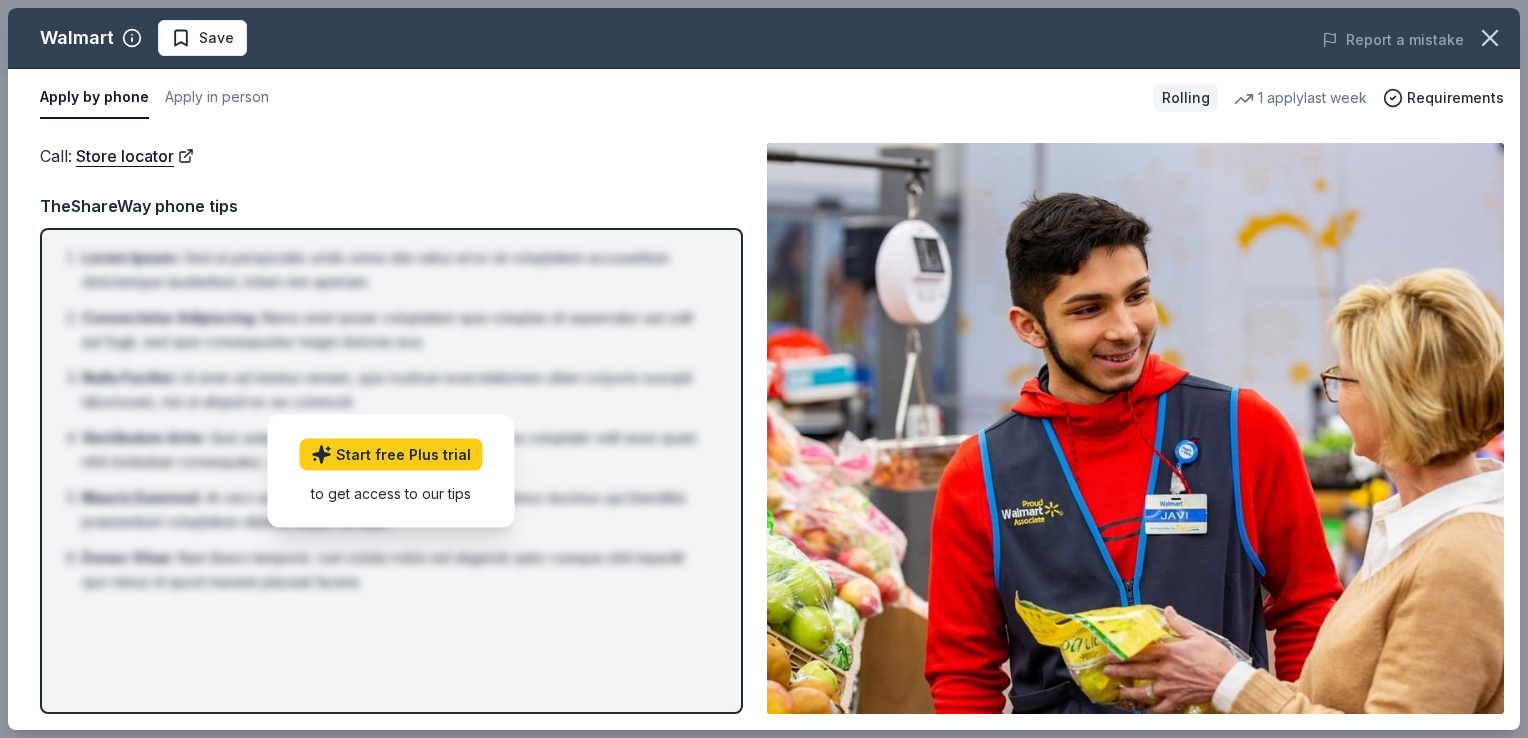 click on "1   apply  last week" at bounding box center [1300, 98] 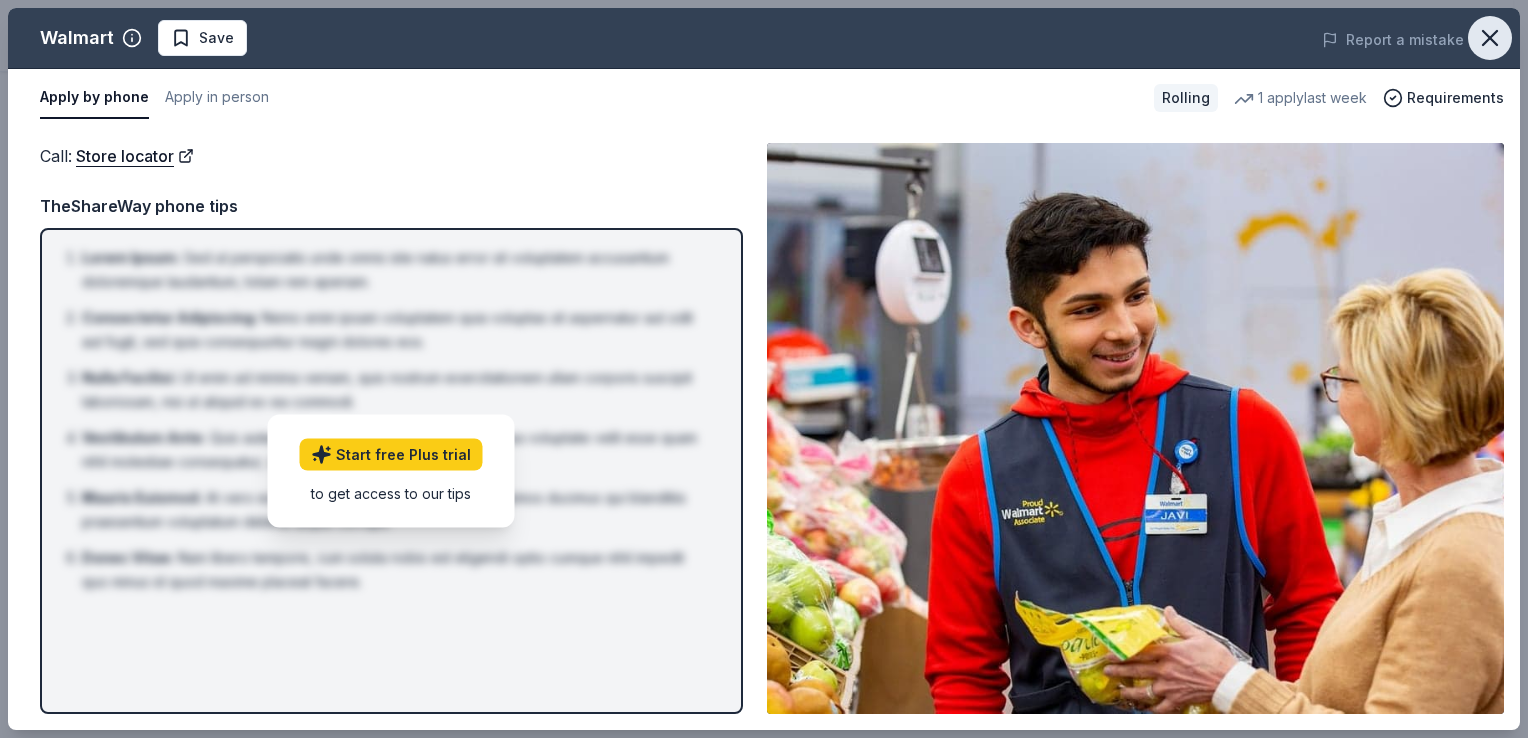 click 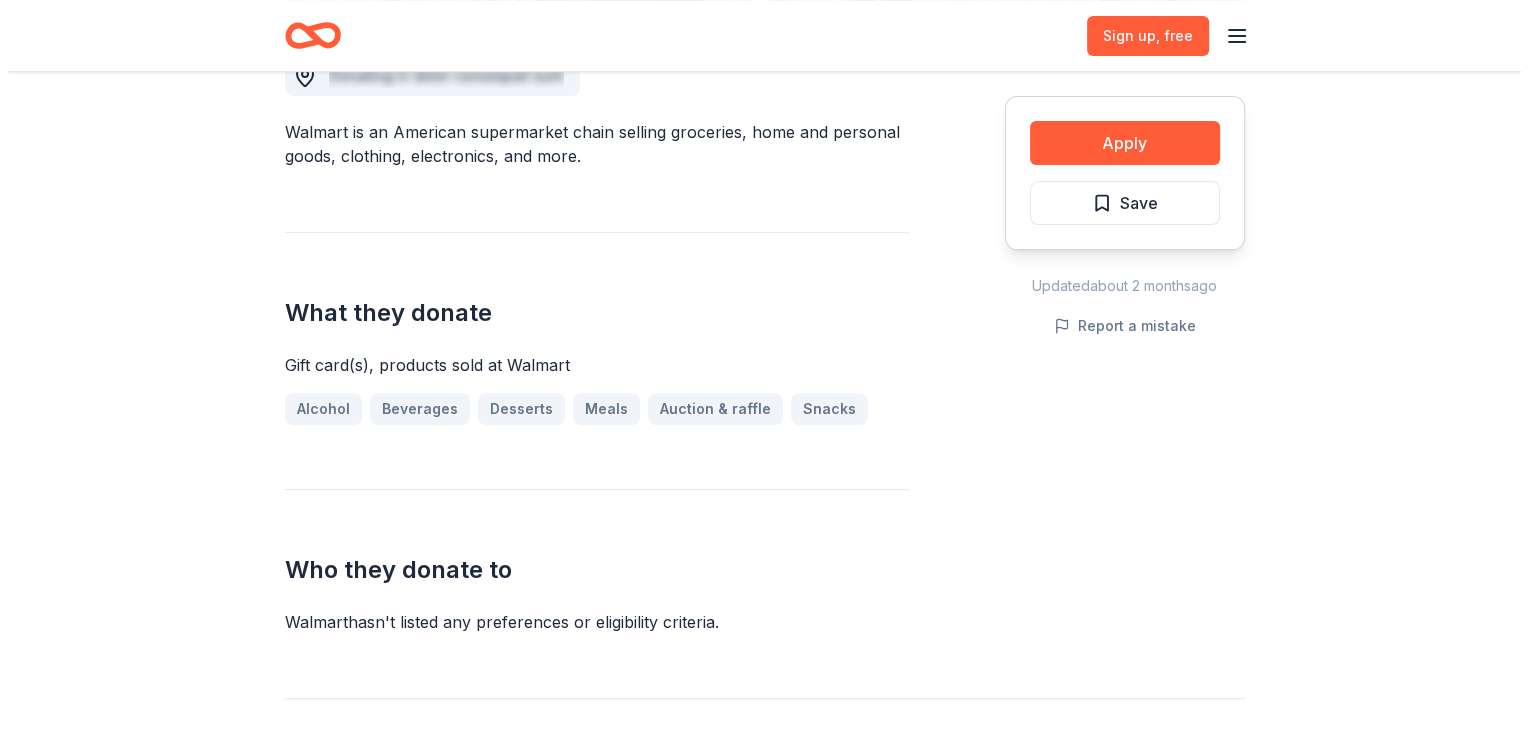 scroll, scrollTop: 0, scrollLeft: 0, axis: both 